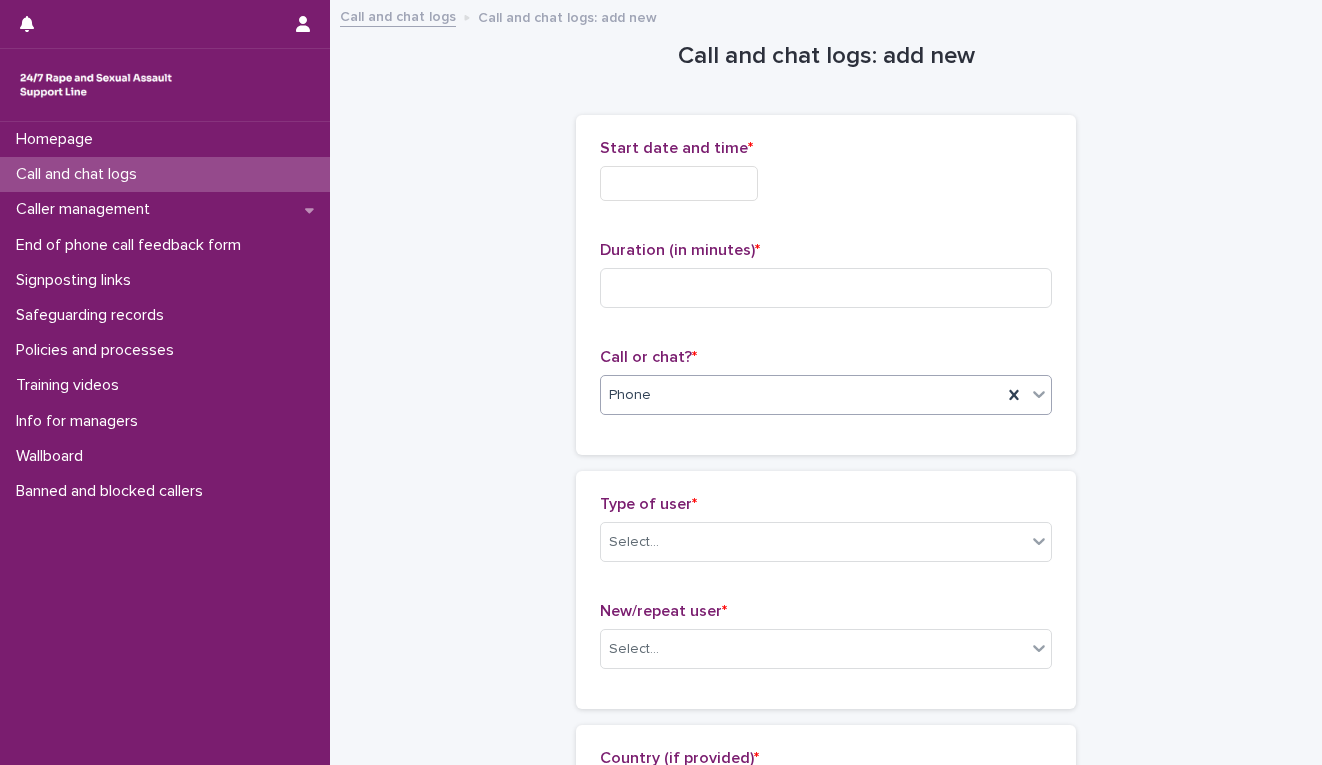 scroll, scrollTop: 0, scrollLeft: 0, axis: both 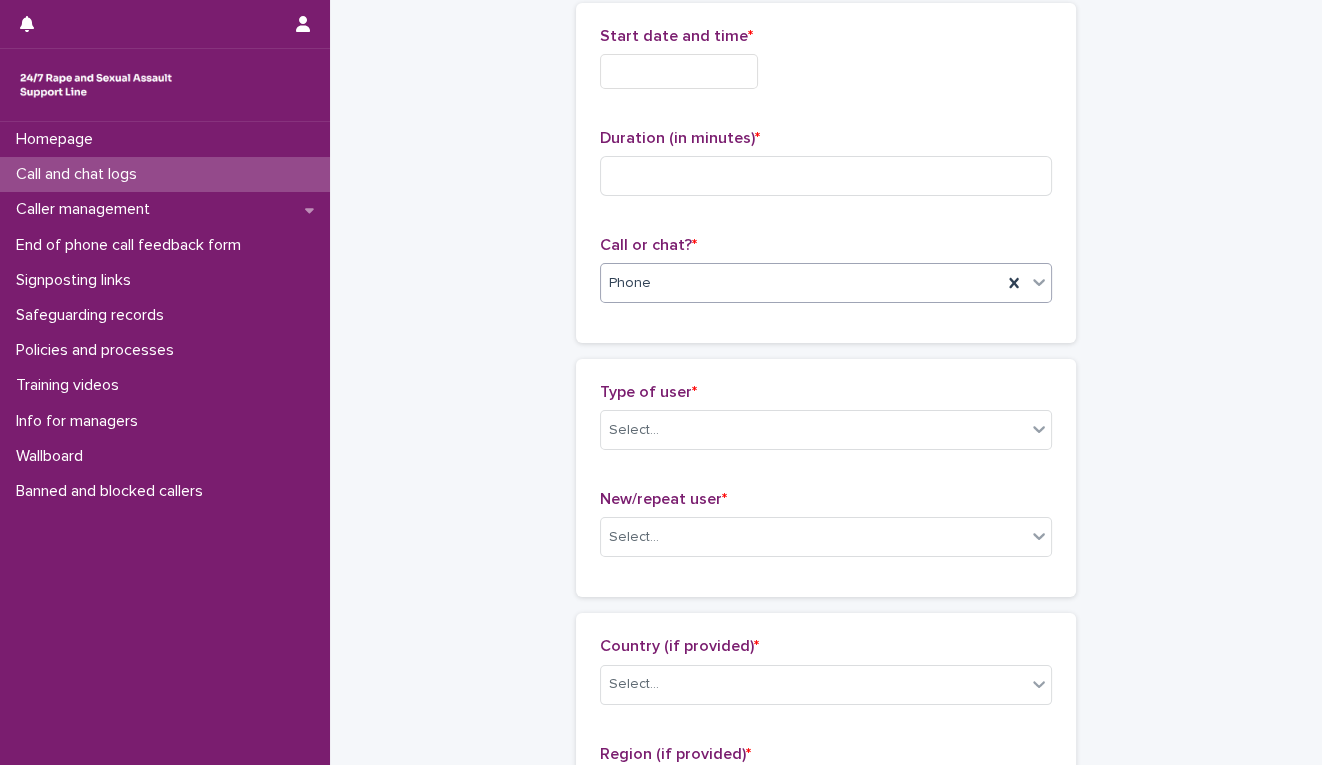 click at bounding box center [679, 71] 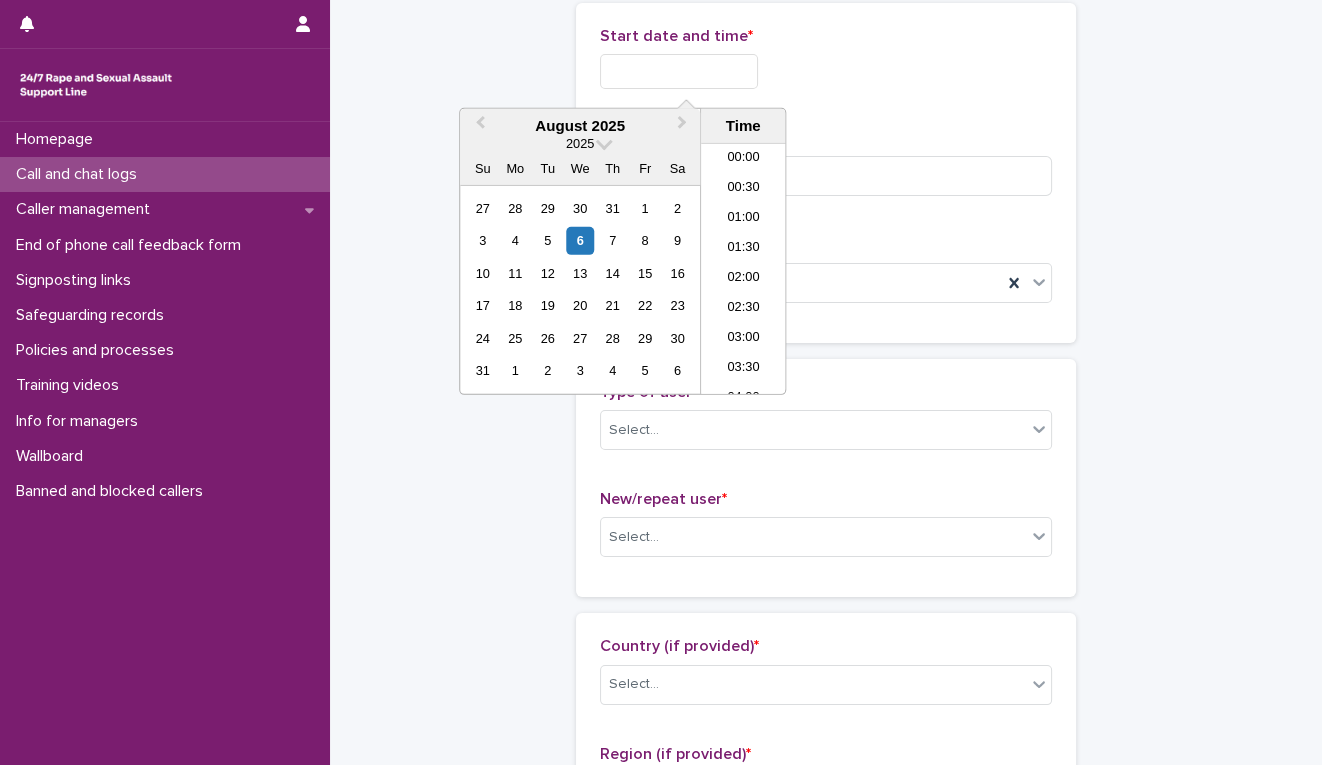 scroll, scrollTop: 1000, scrollLeft: 0, axis: vertical 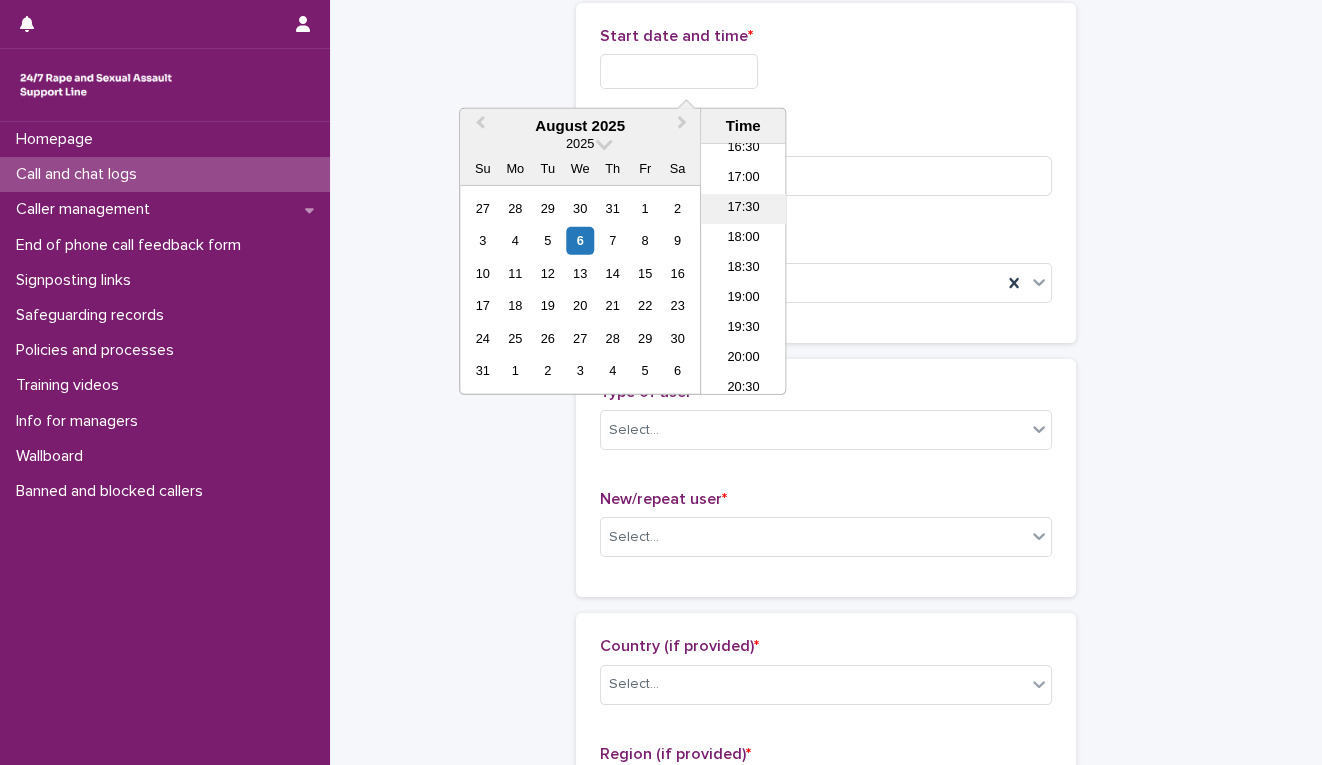 click on "17:30" at bounding box center (743, 209) 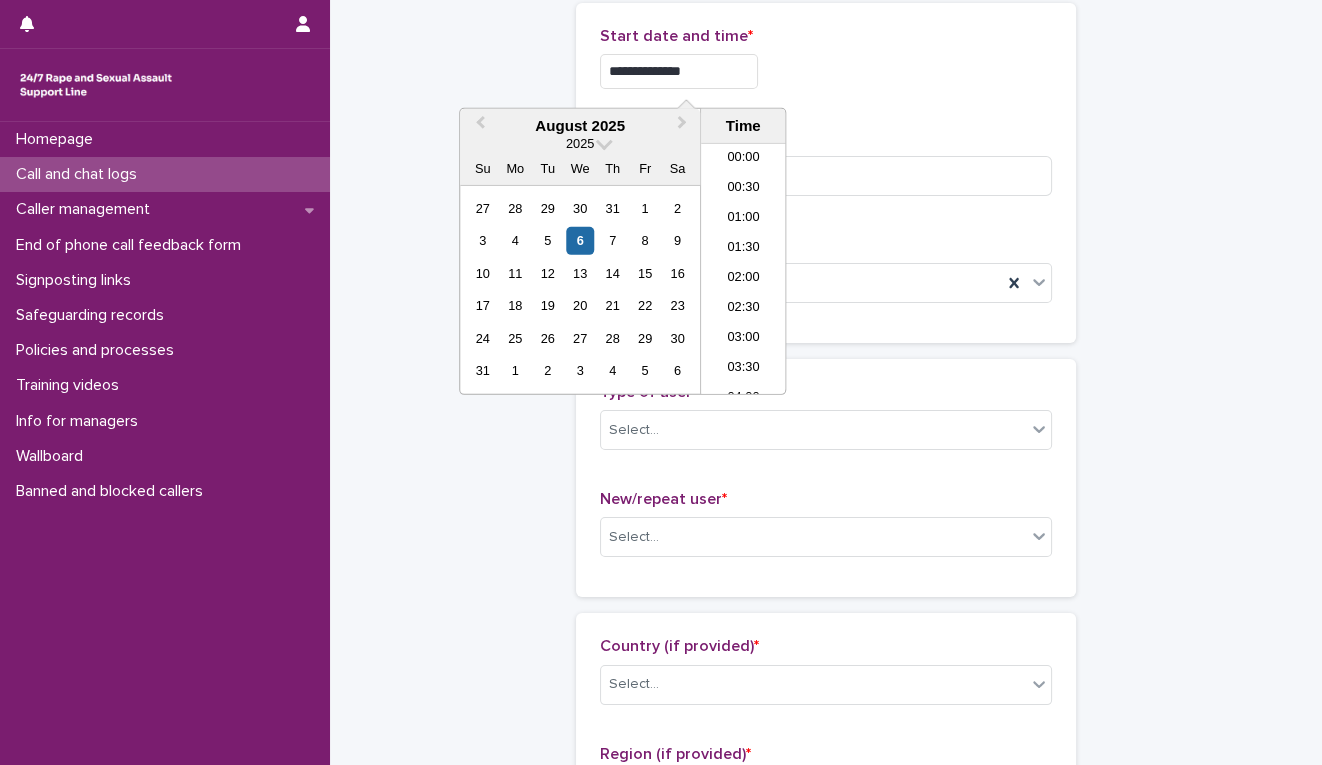click on "**********" at bounding box center [679, 71] 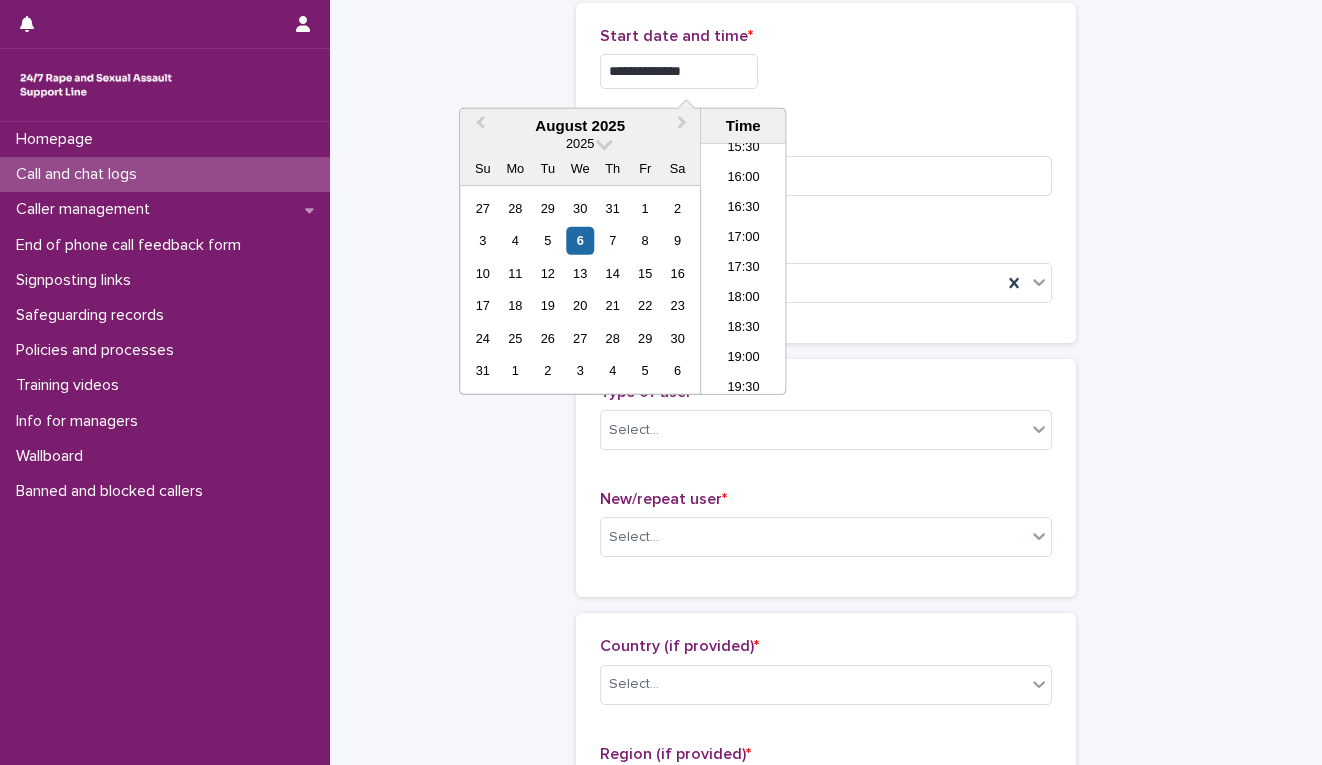 type on "**********" 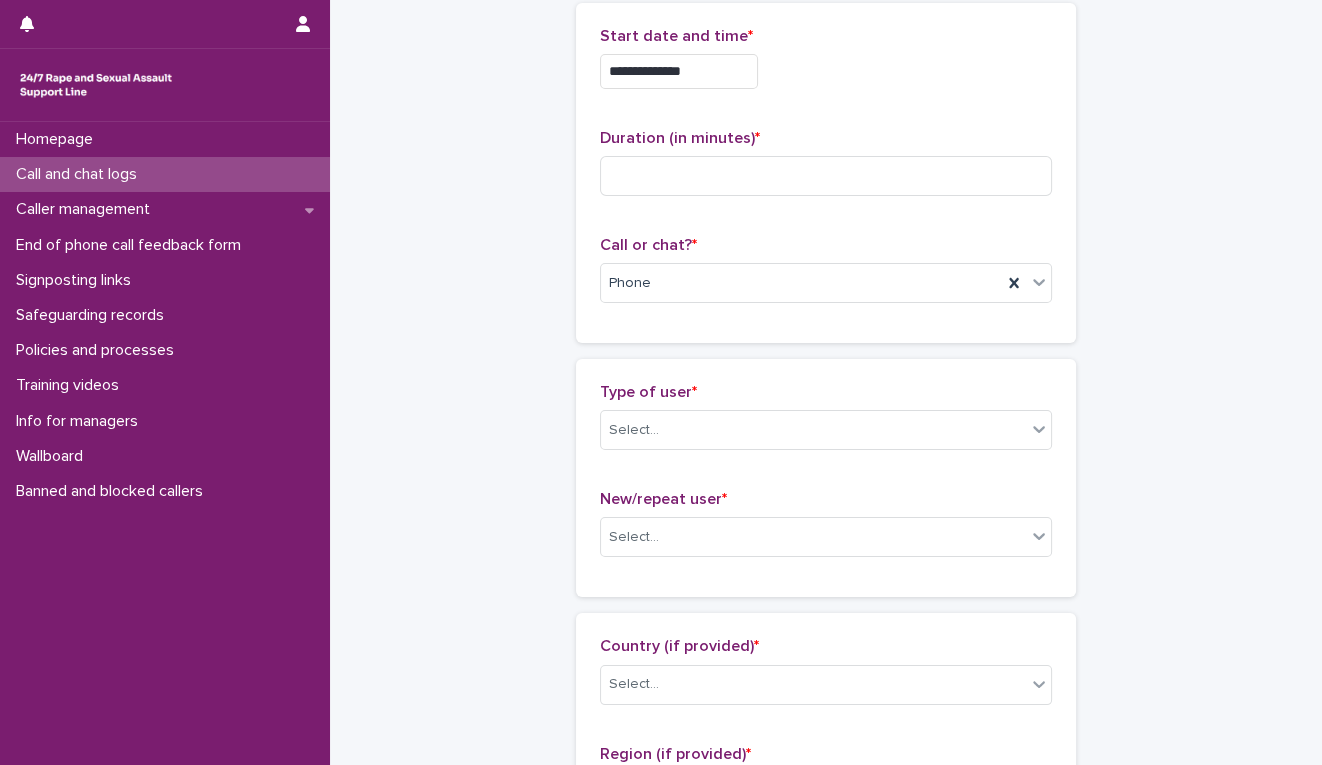 click on "**********" at bounding box center [826, 972] 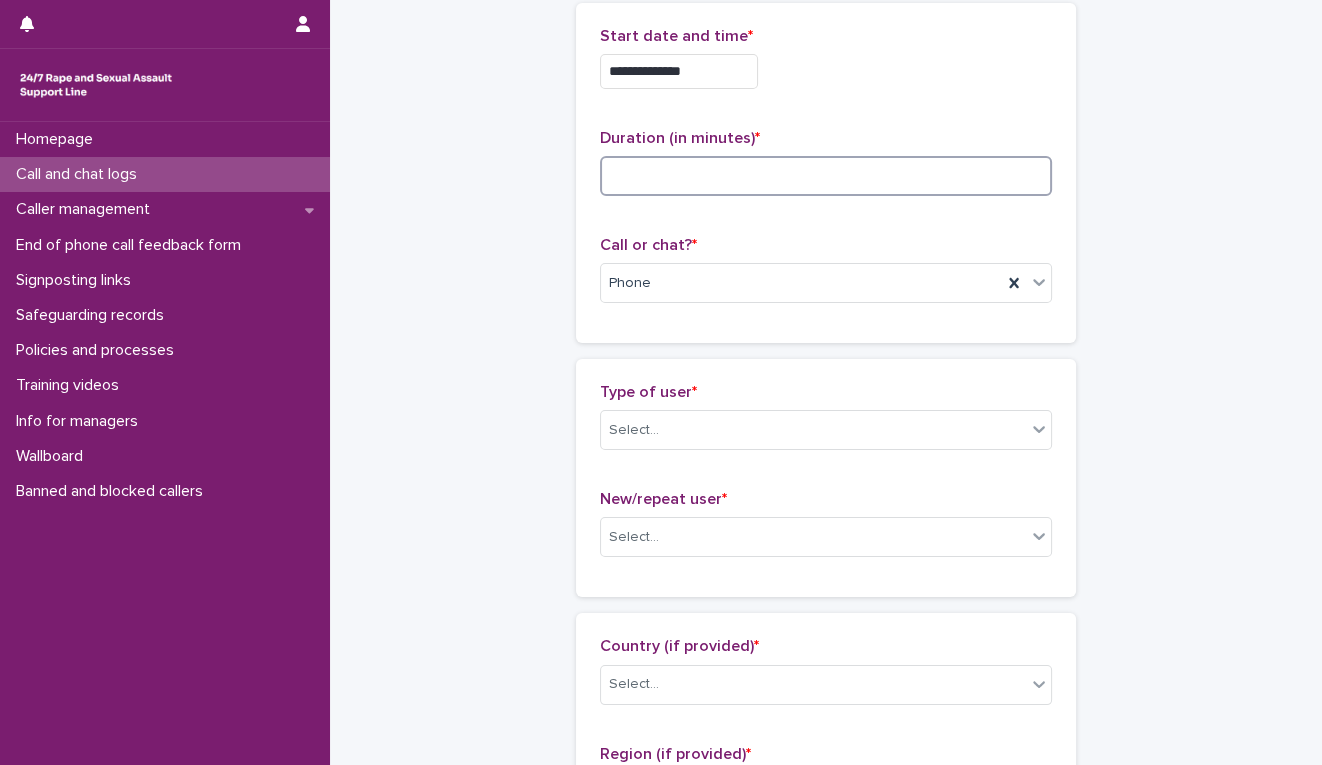 click at bounding box center (826, 176) 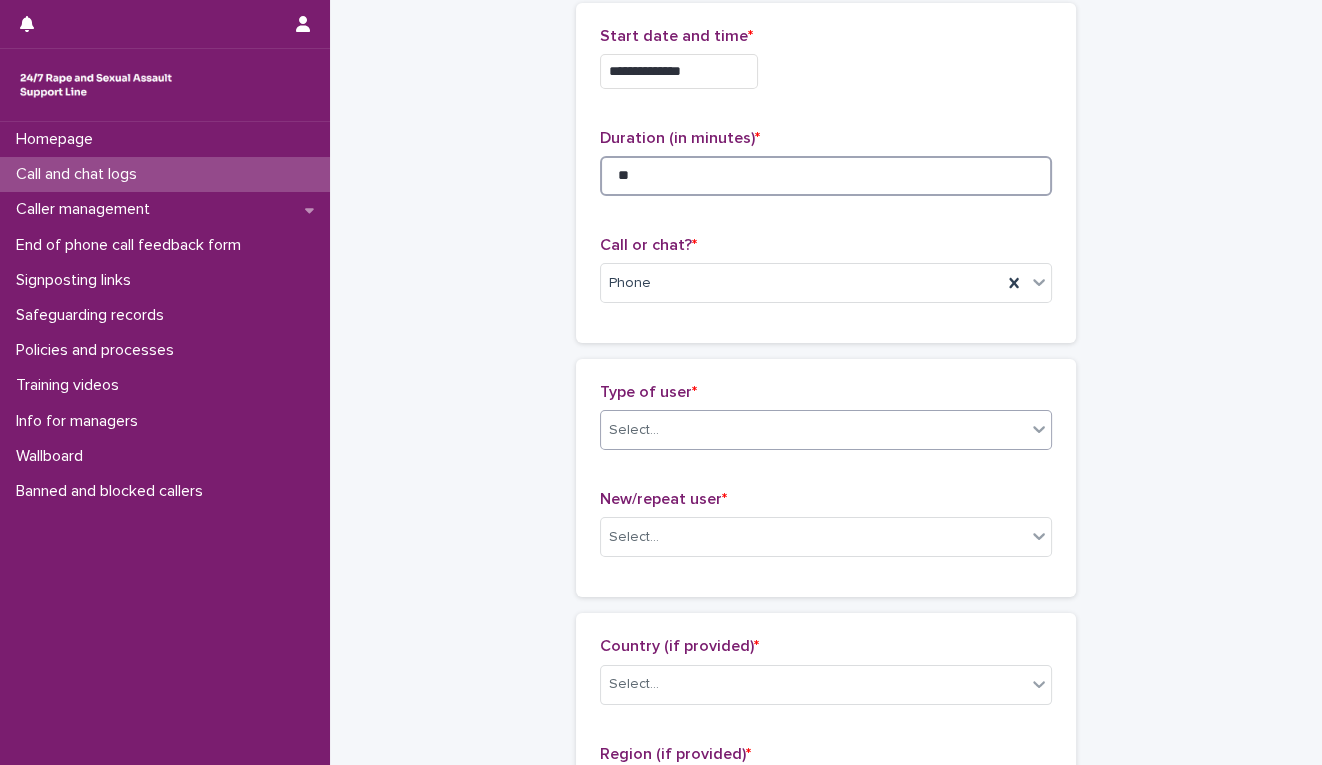 type on "**" 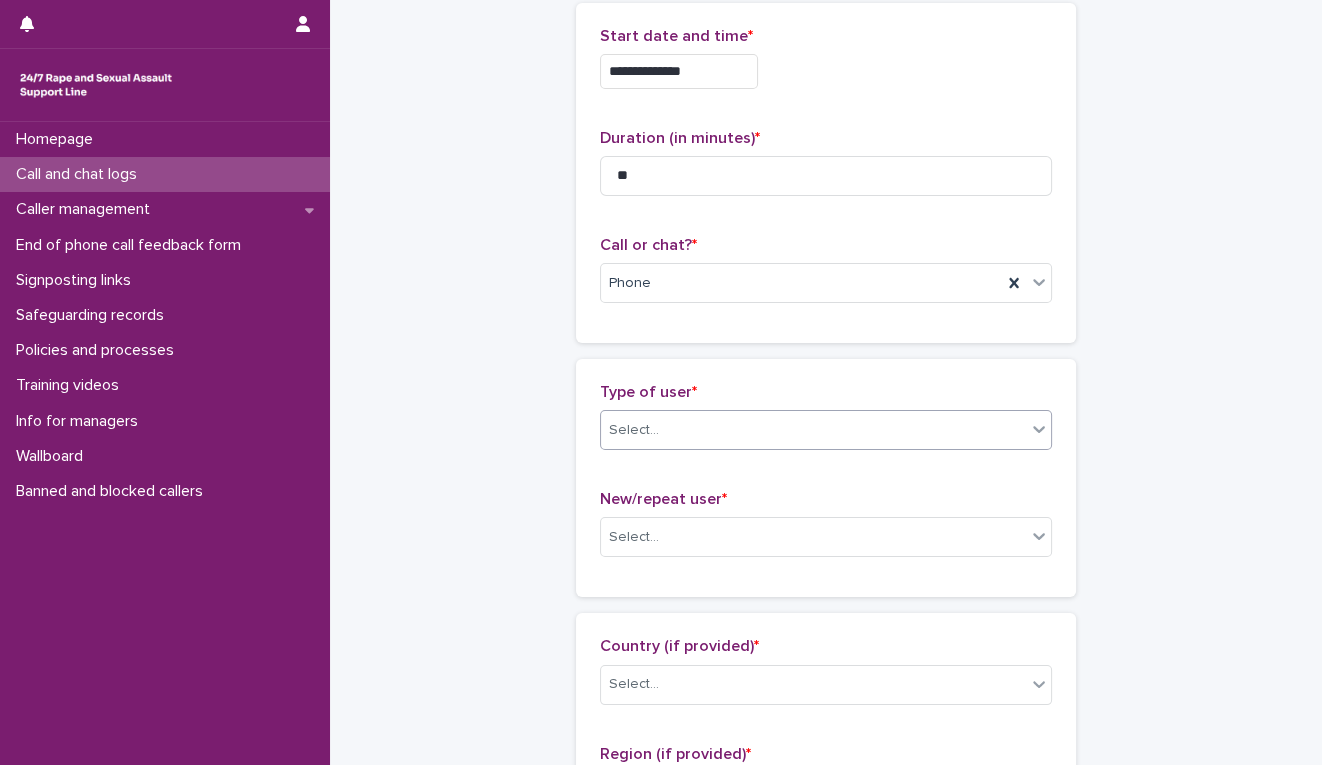 click on "Select..." at bounding box center (813, 430) 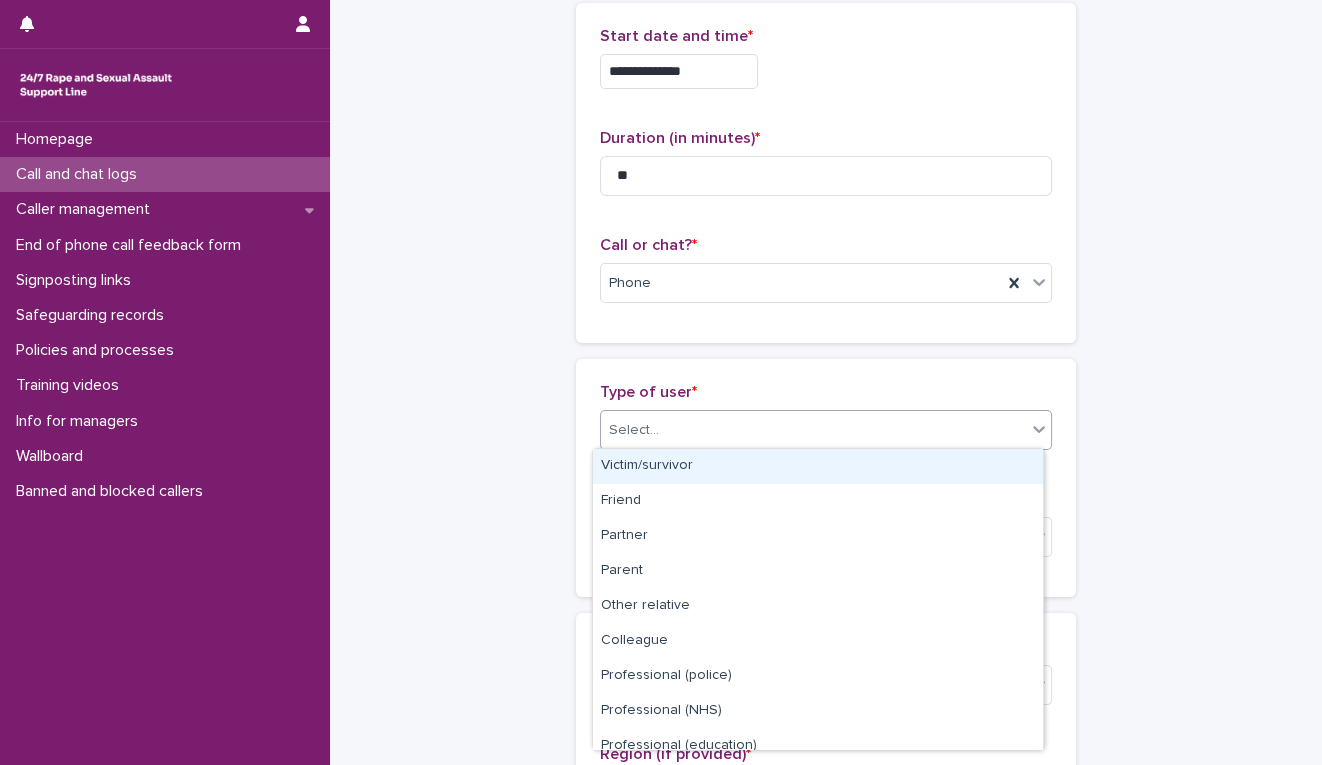 click on "Victim/survivor" at bounding box center (818, 466) 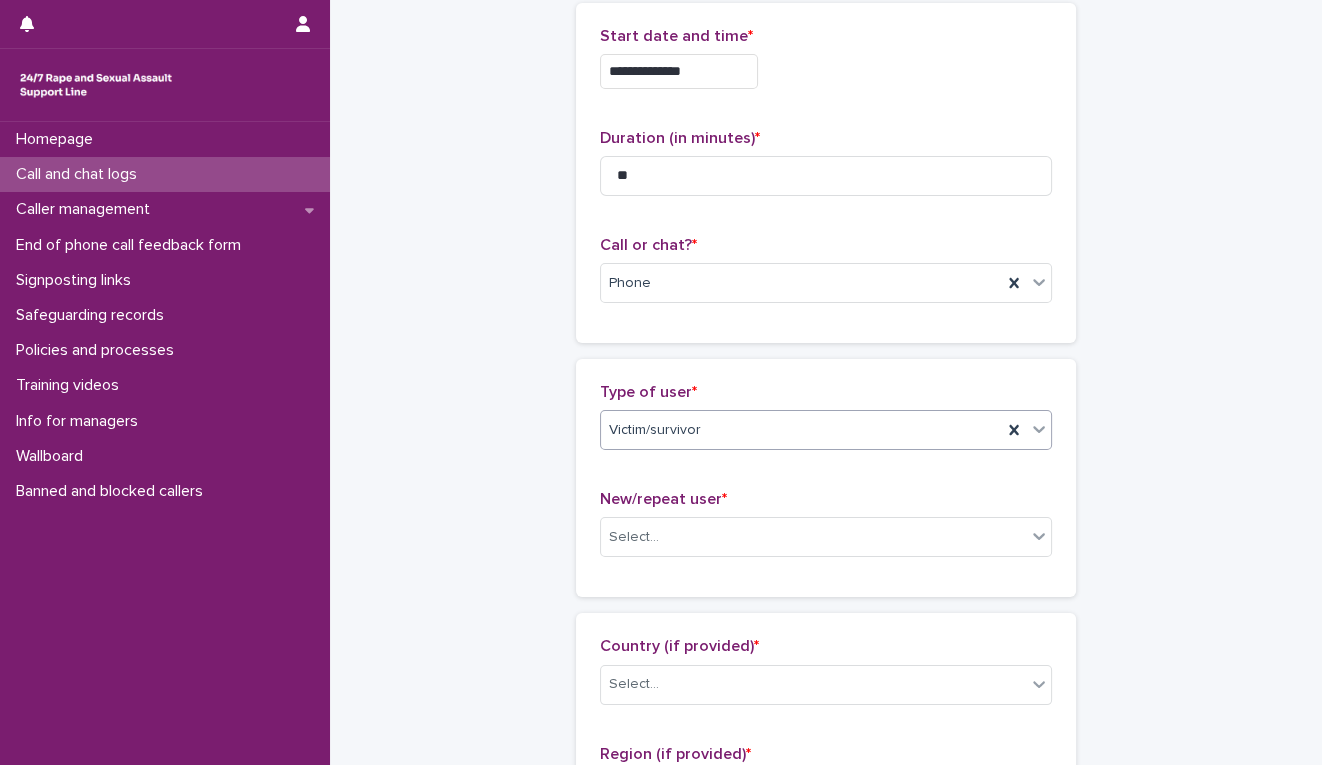 scroll, scrollTop: 334, scrollLeft: 0, axis: vertical 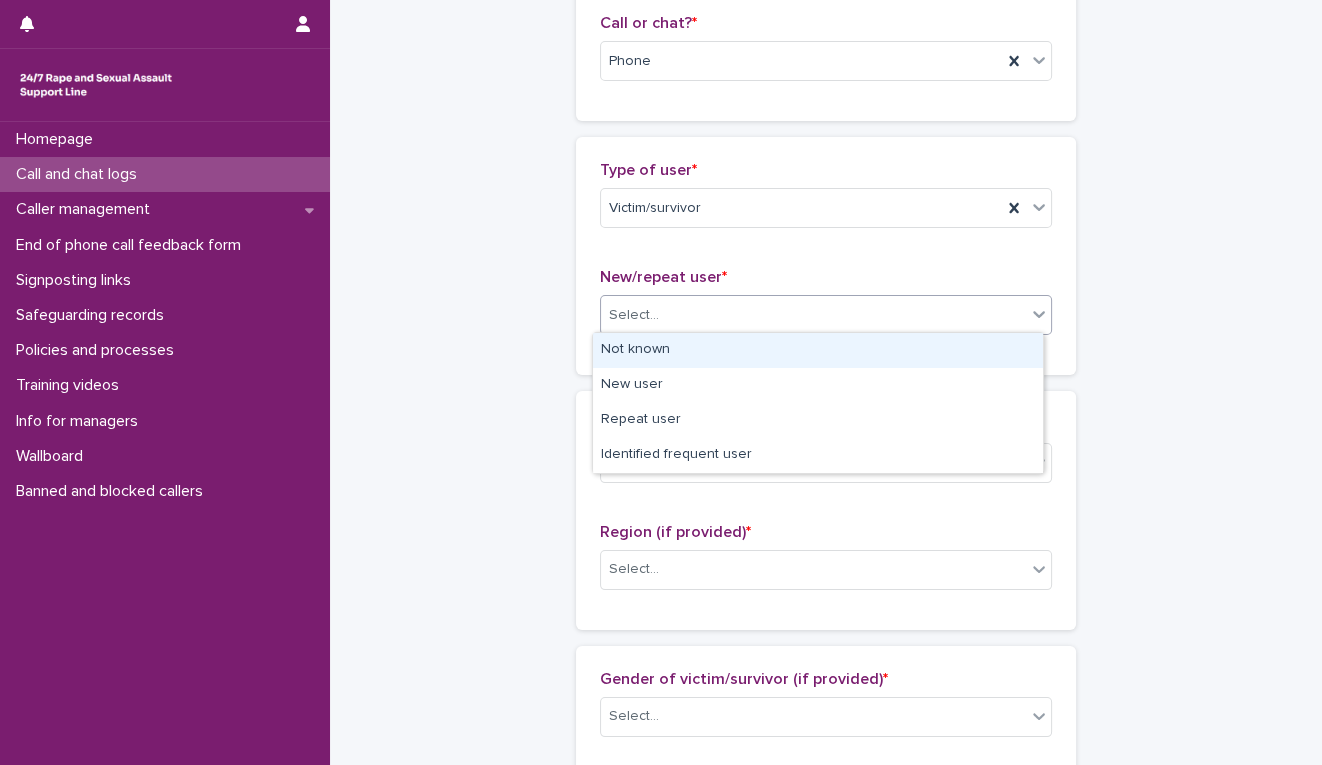 click on "Select..." at bounding box center (813, 315) 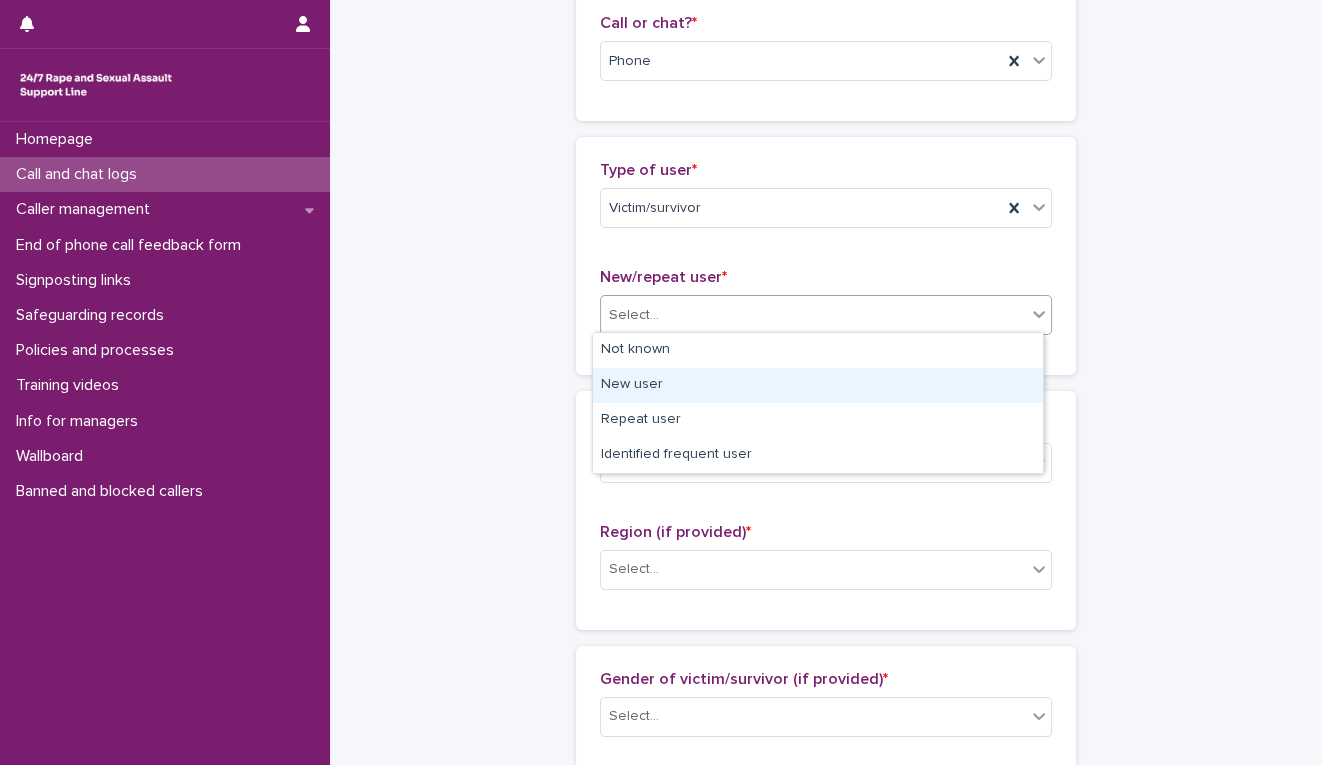 click on "New user" at bounding box center (818, 385) 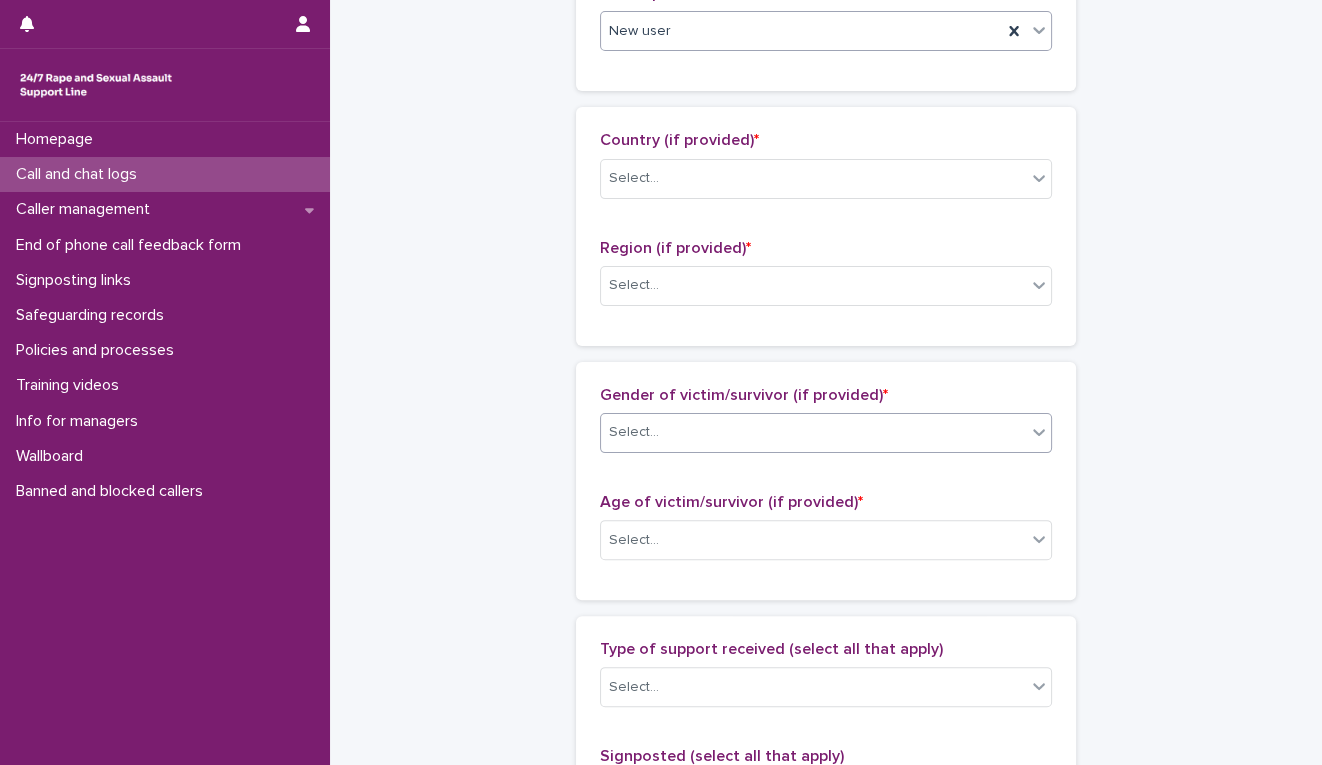 scroll, scrollTop: 667, scrollLeft: 0, axis: vertical 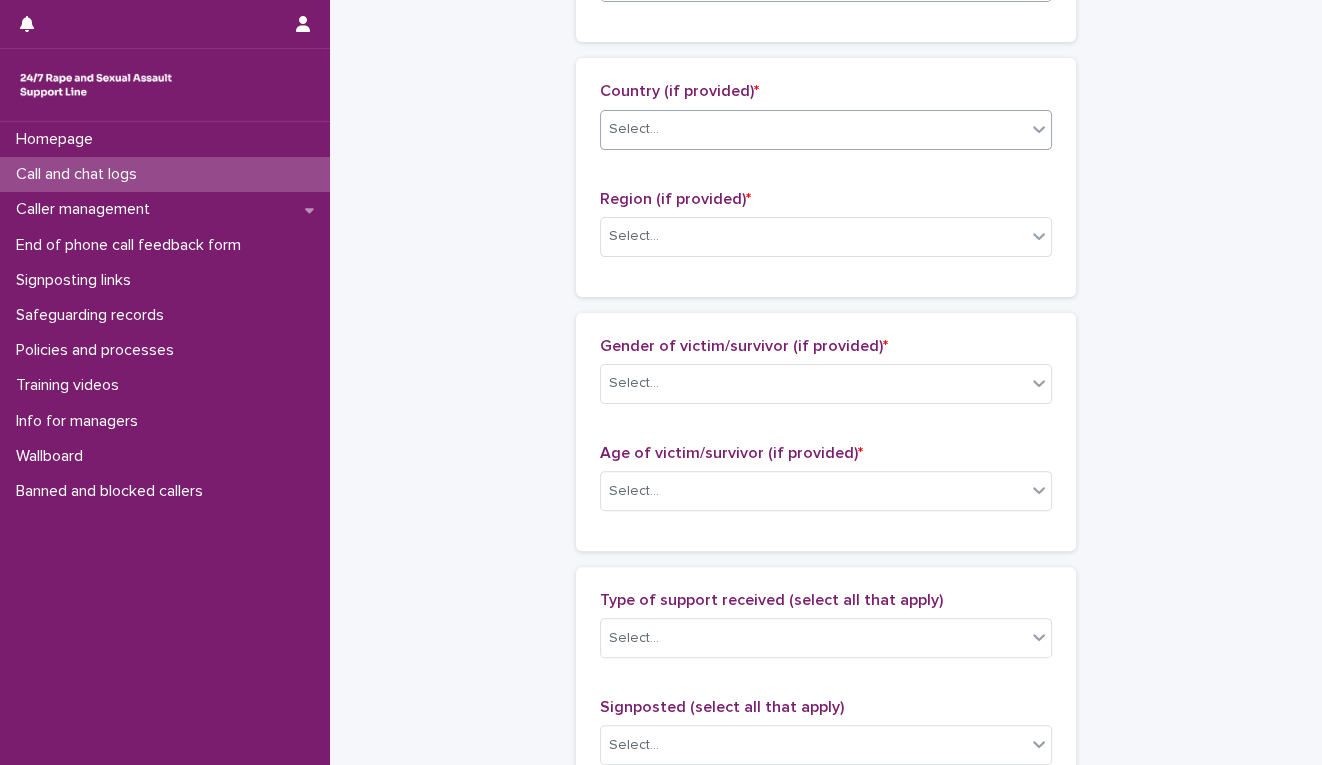 click on "Select..." at bounding box center (813, 129) 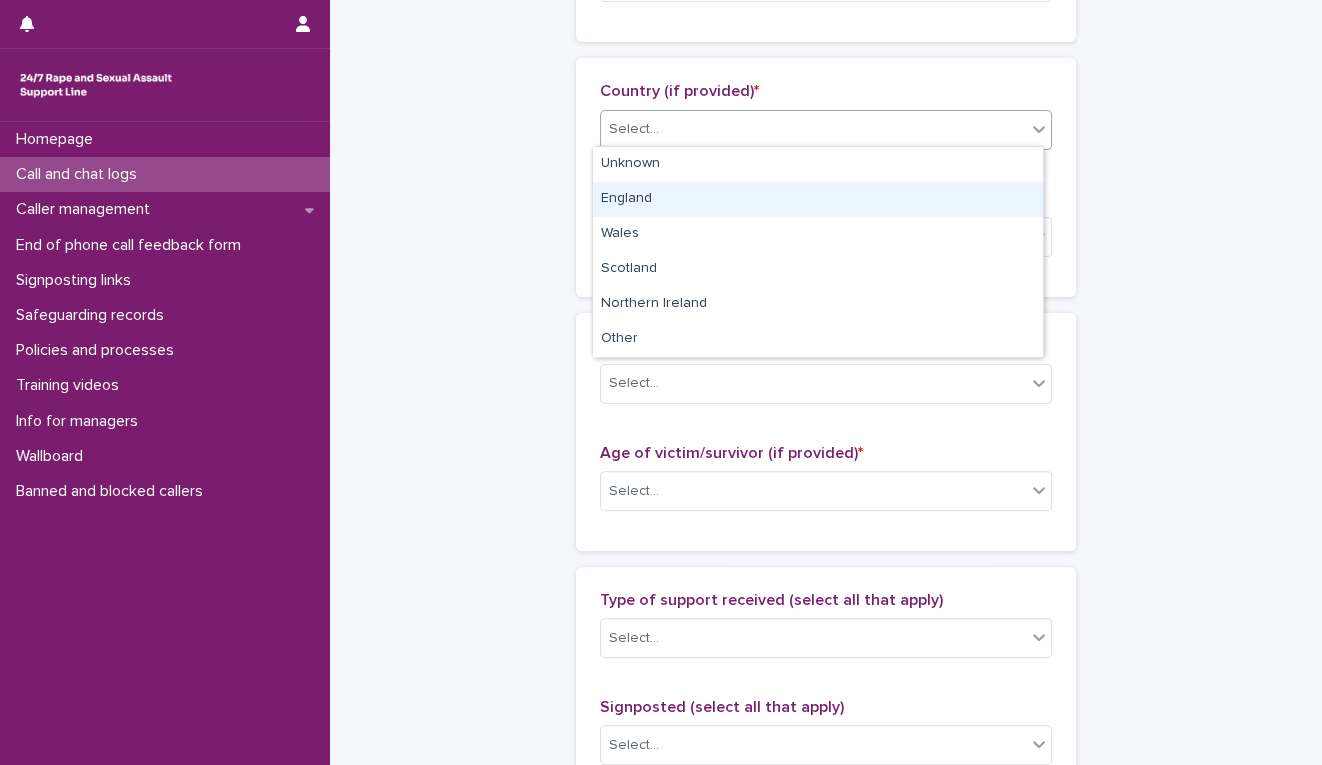 click on "England" at bounding box center [818, 199] 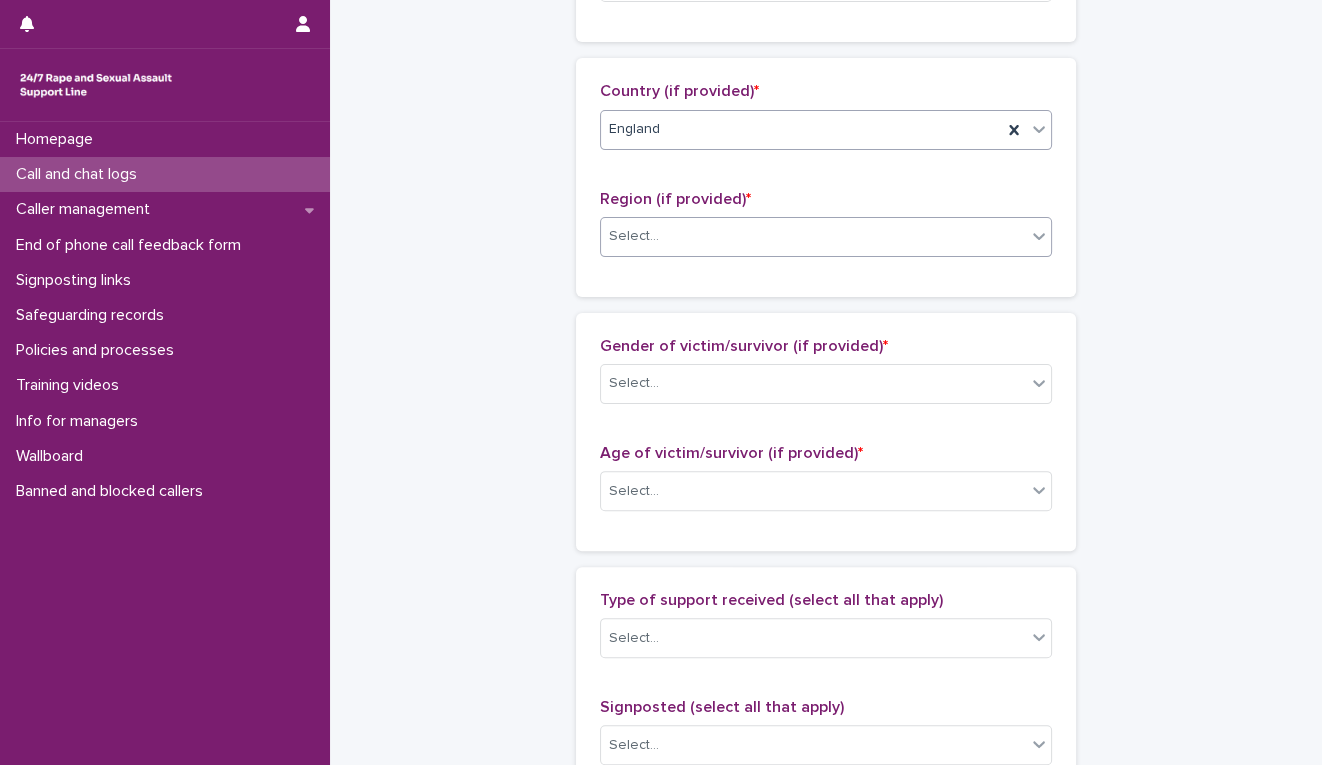 click on "Select..." at bounding box center [813, 236] 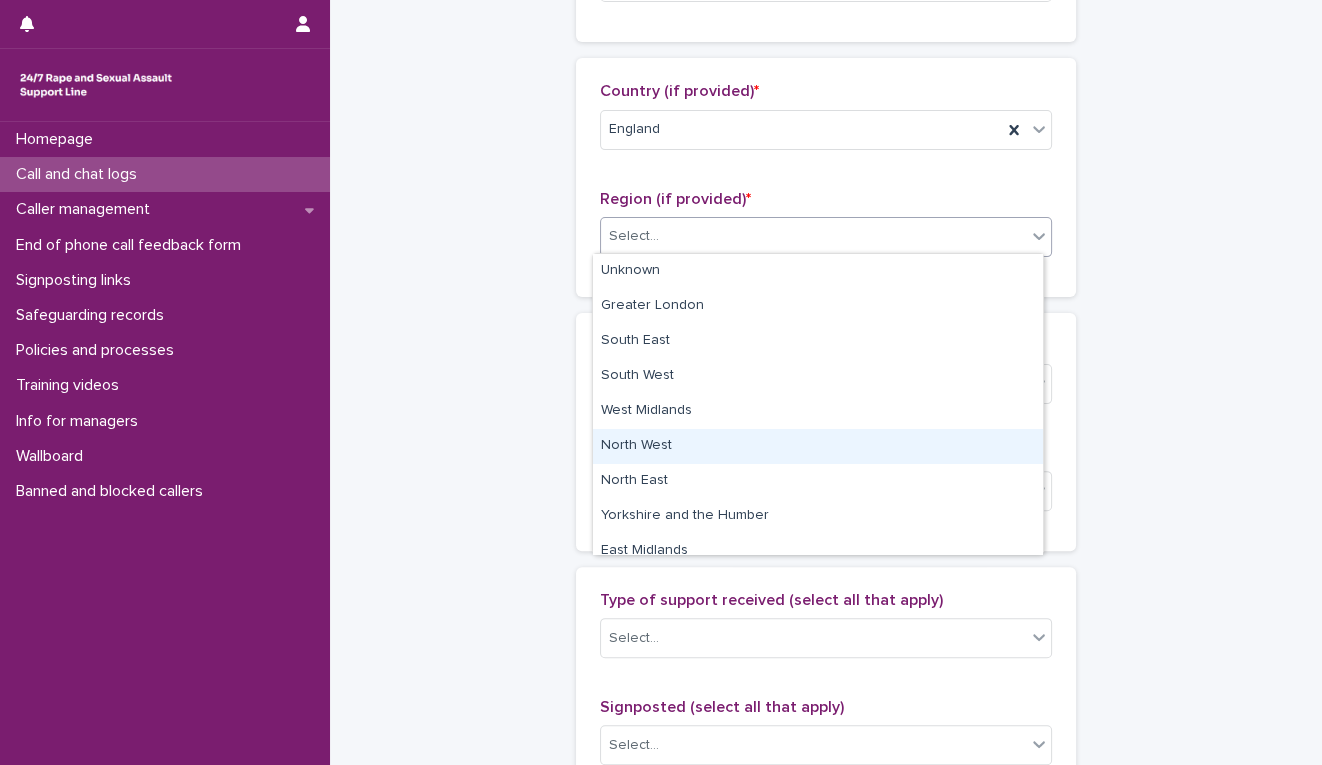 click on "North West" at bounding box center [818, 446] 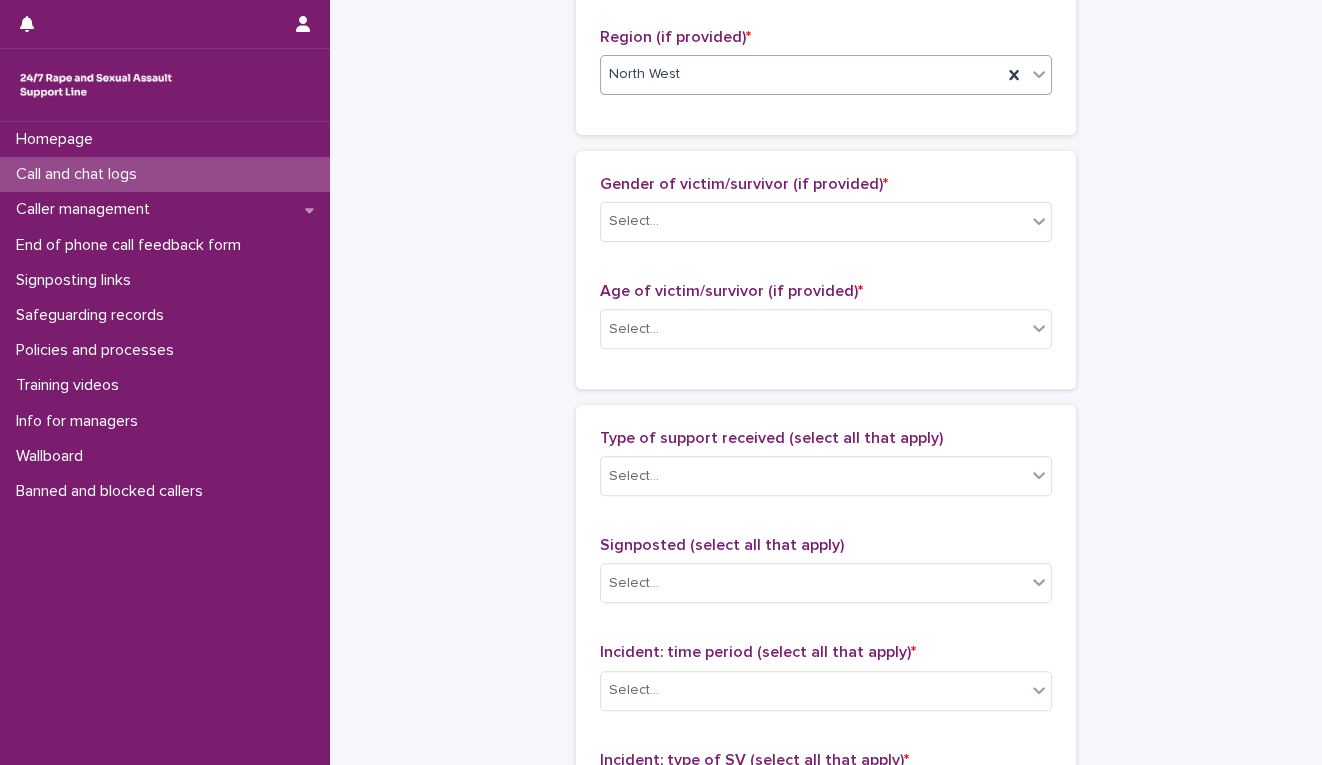 scroll, scrollTop: 890, scrollLeft: 0, axis: vertical 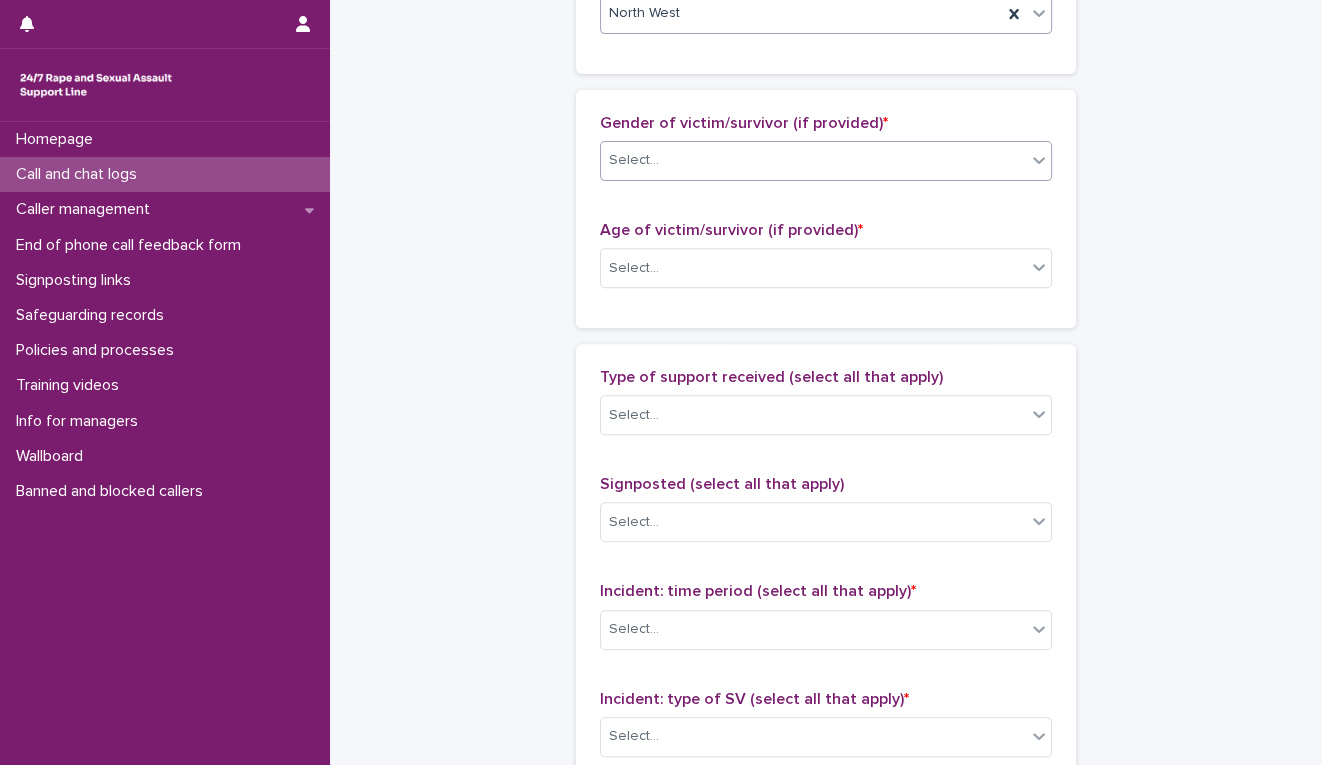 click on "Select..." at bounding box center (813, 160) 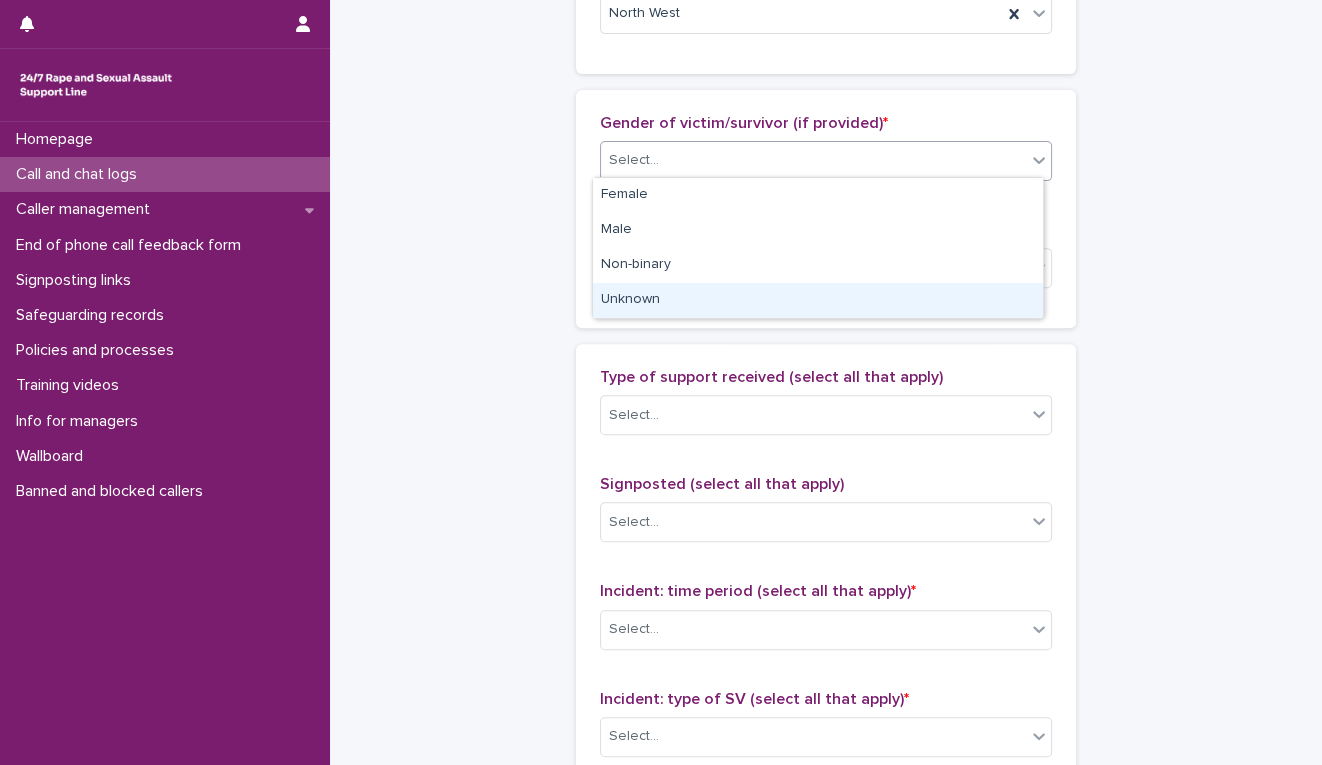 click on "Unknown" at bounding box center (818, 300) 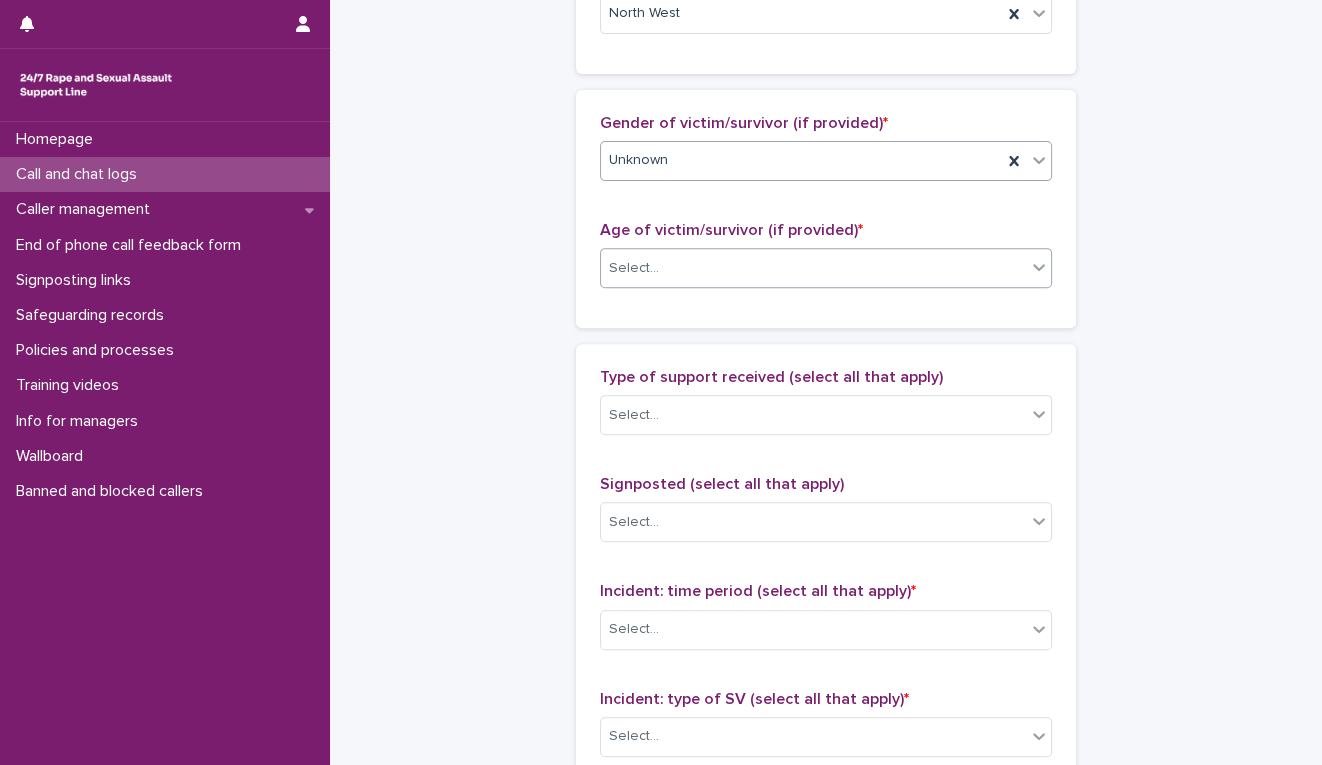 click on "Select..." at bounding box center [813, 268] 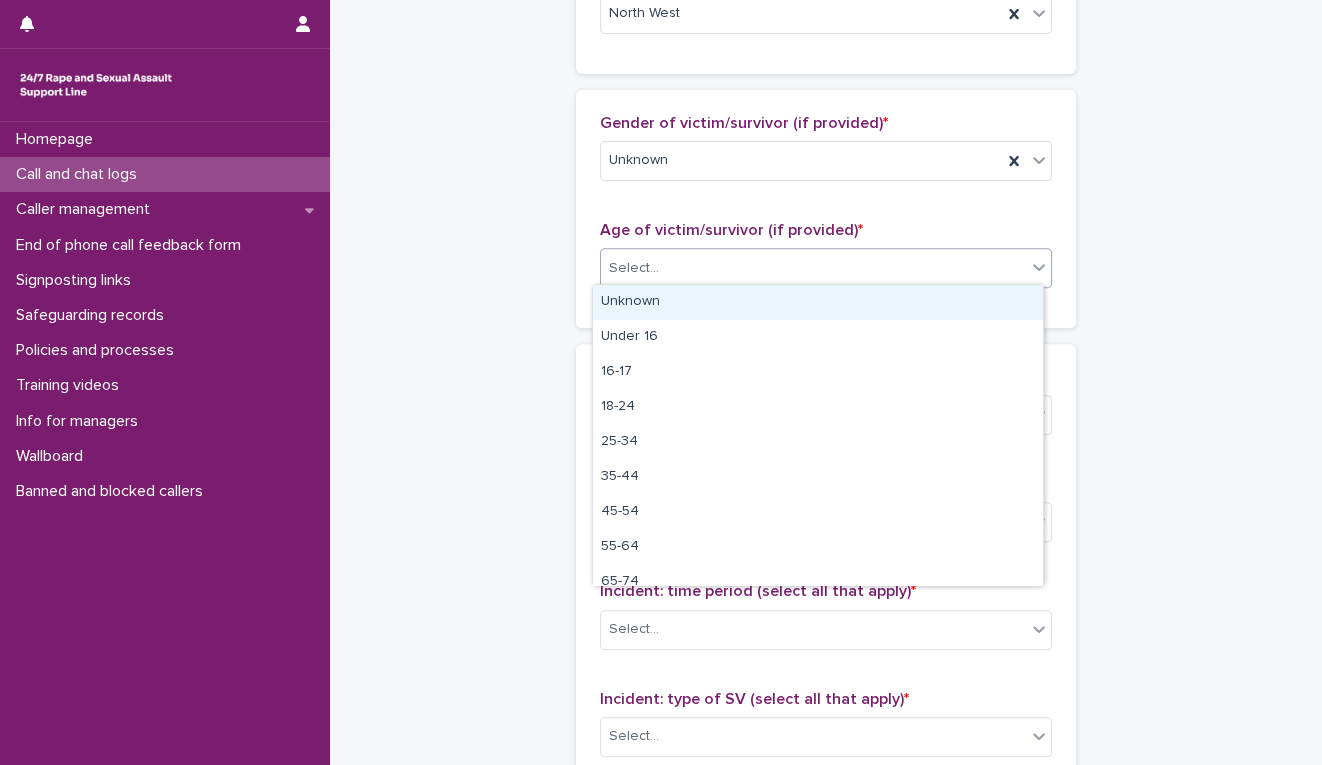 click on "Unknown" at bounding box center (818, 302) 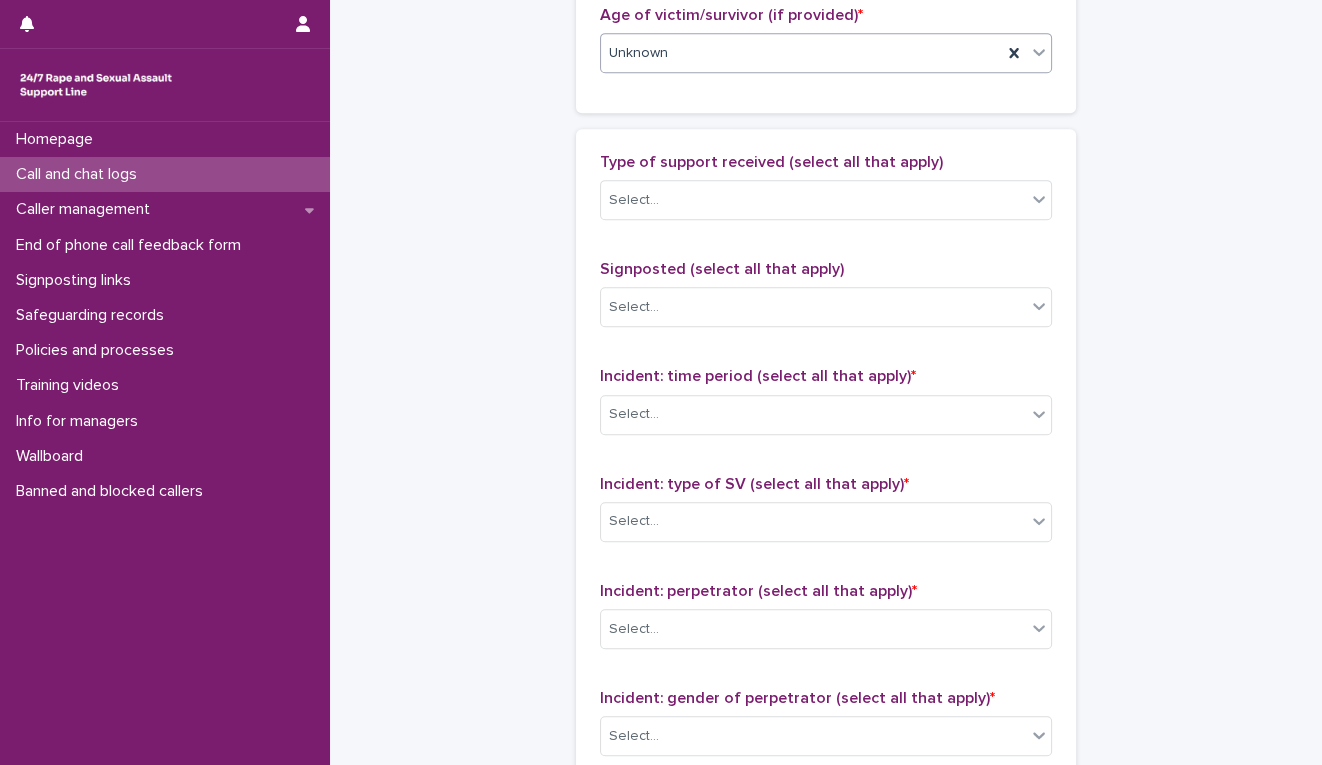 scroll, scrollTop: 1112, scrollLeft: 0, axis: vertical 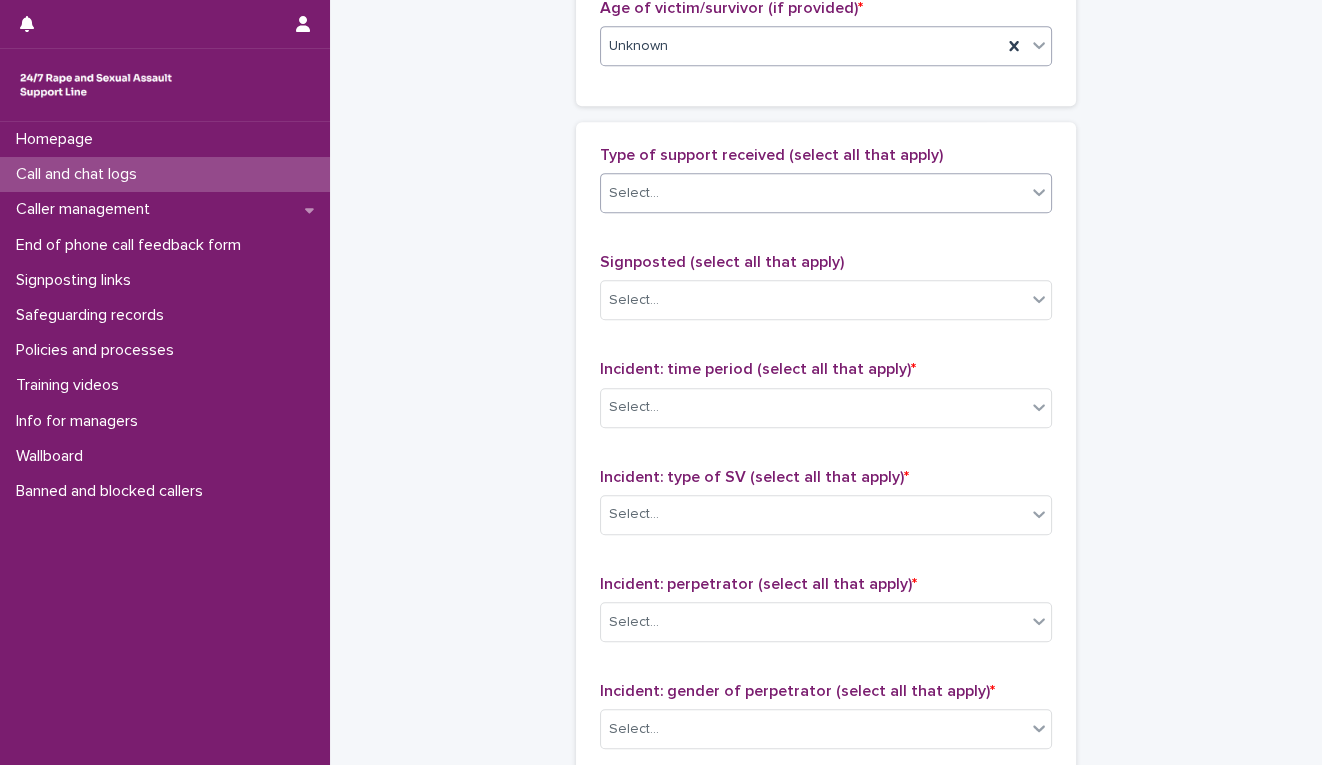 click on "Select..." at bounding box center [813, 193] 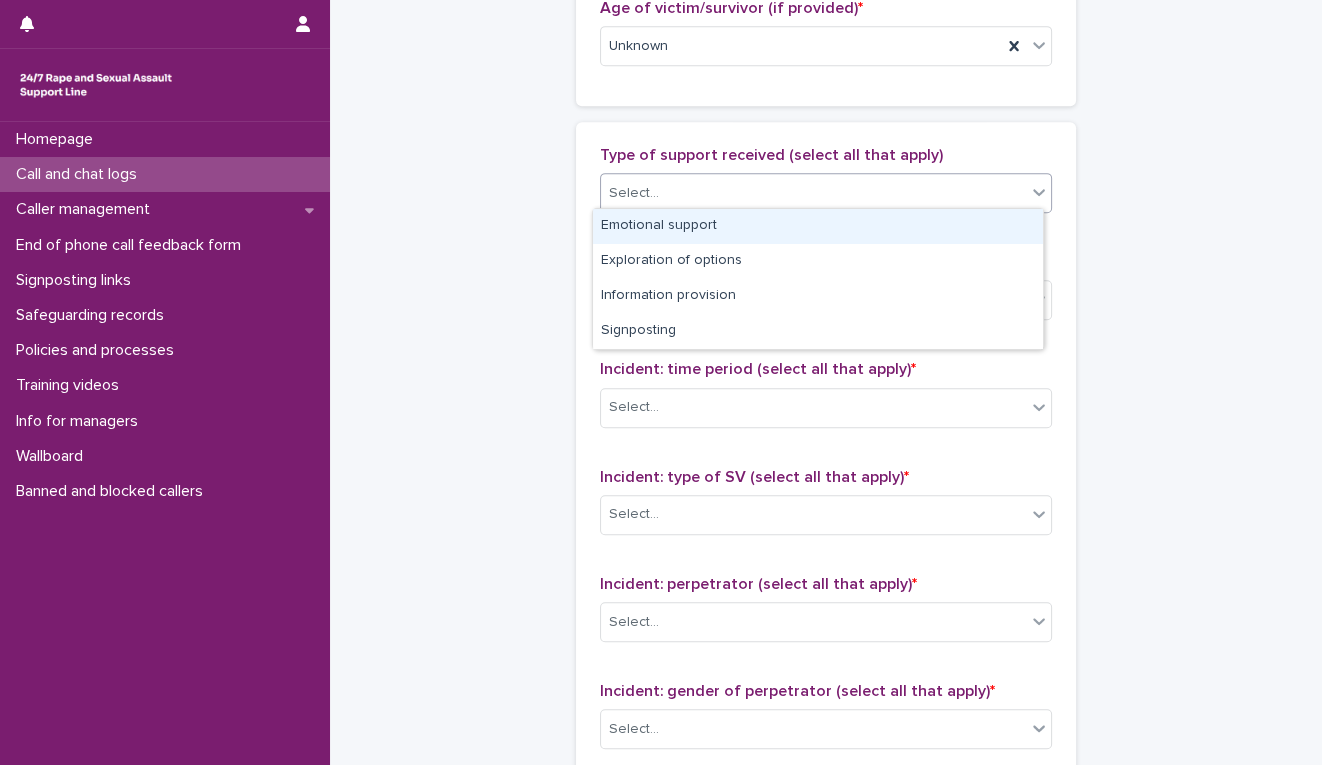 click on "Emotional support" at bounding box center [818, 226] 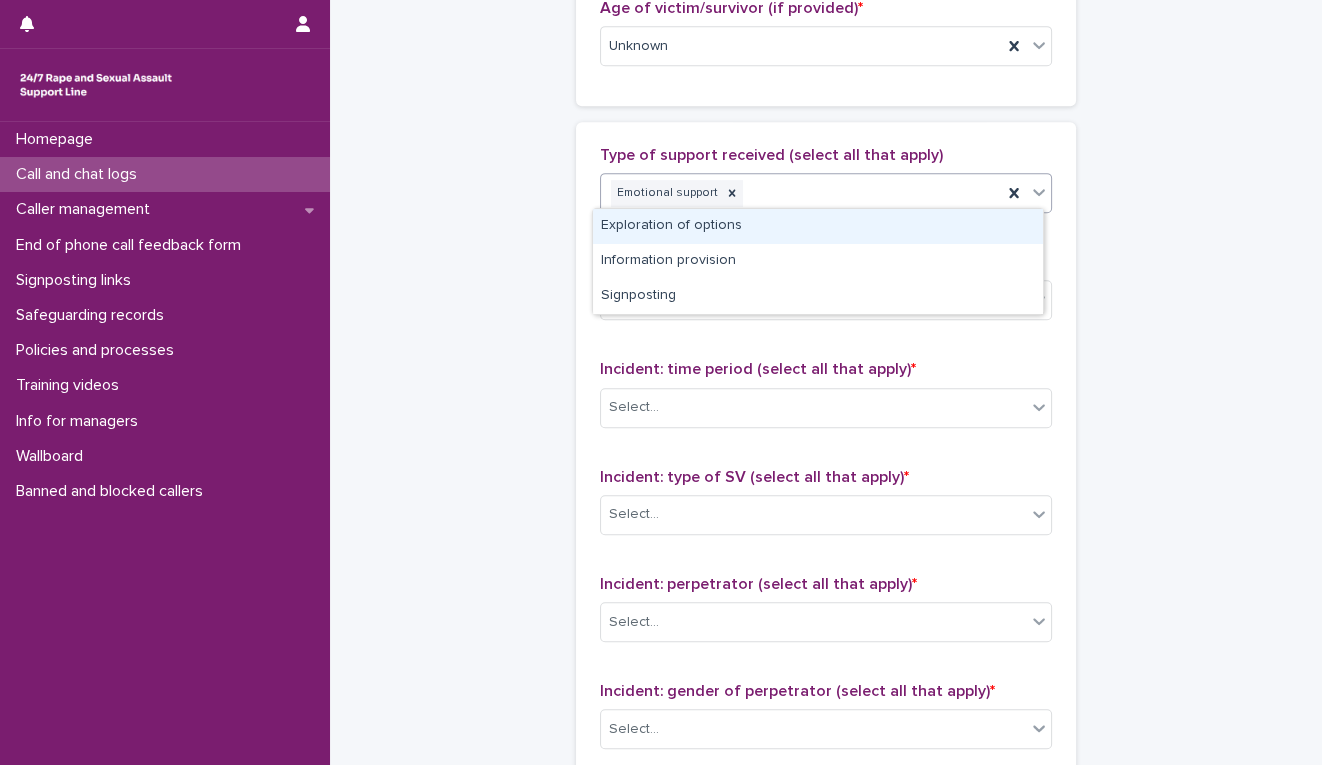 click on "Emotional support" at bounding box center [801, 193] 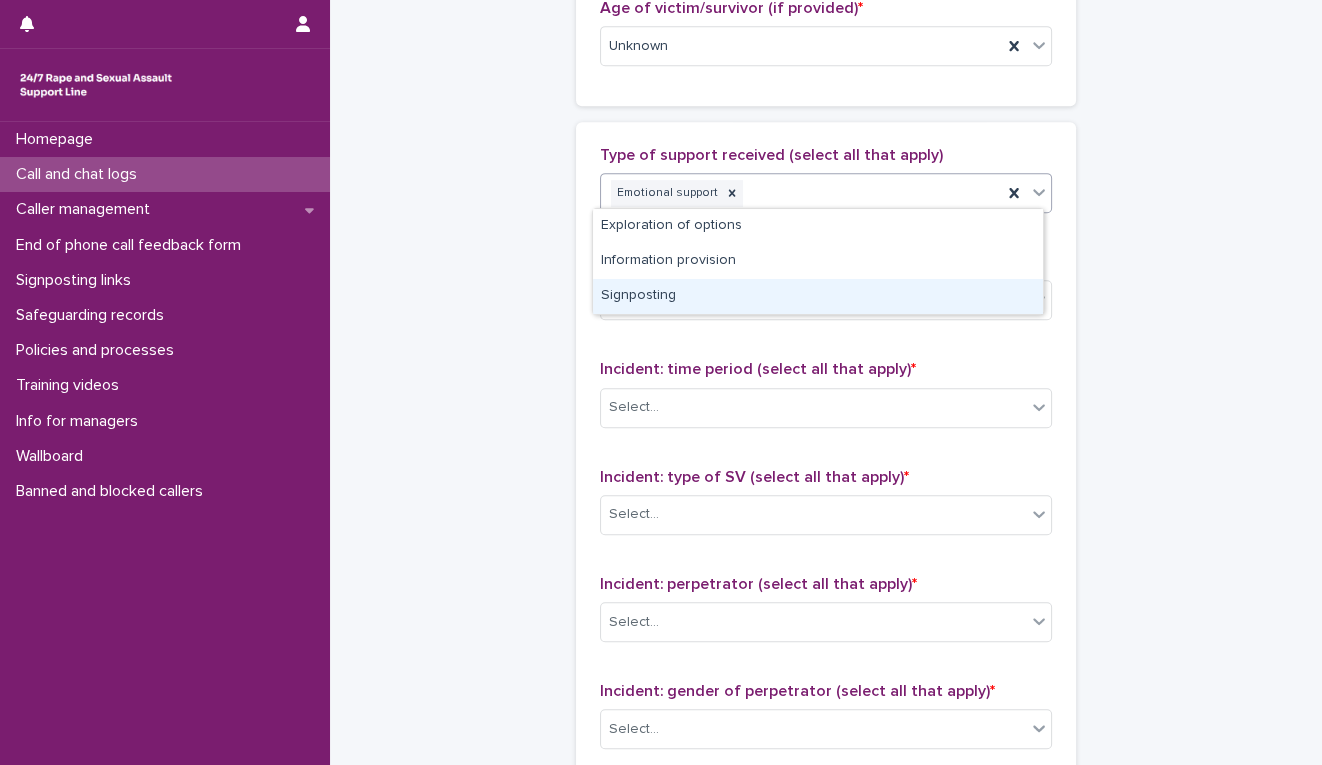 click on "Signposting" at bounding box center (818, 296) 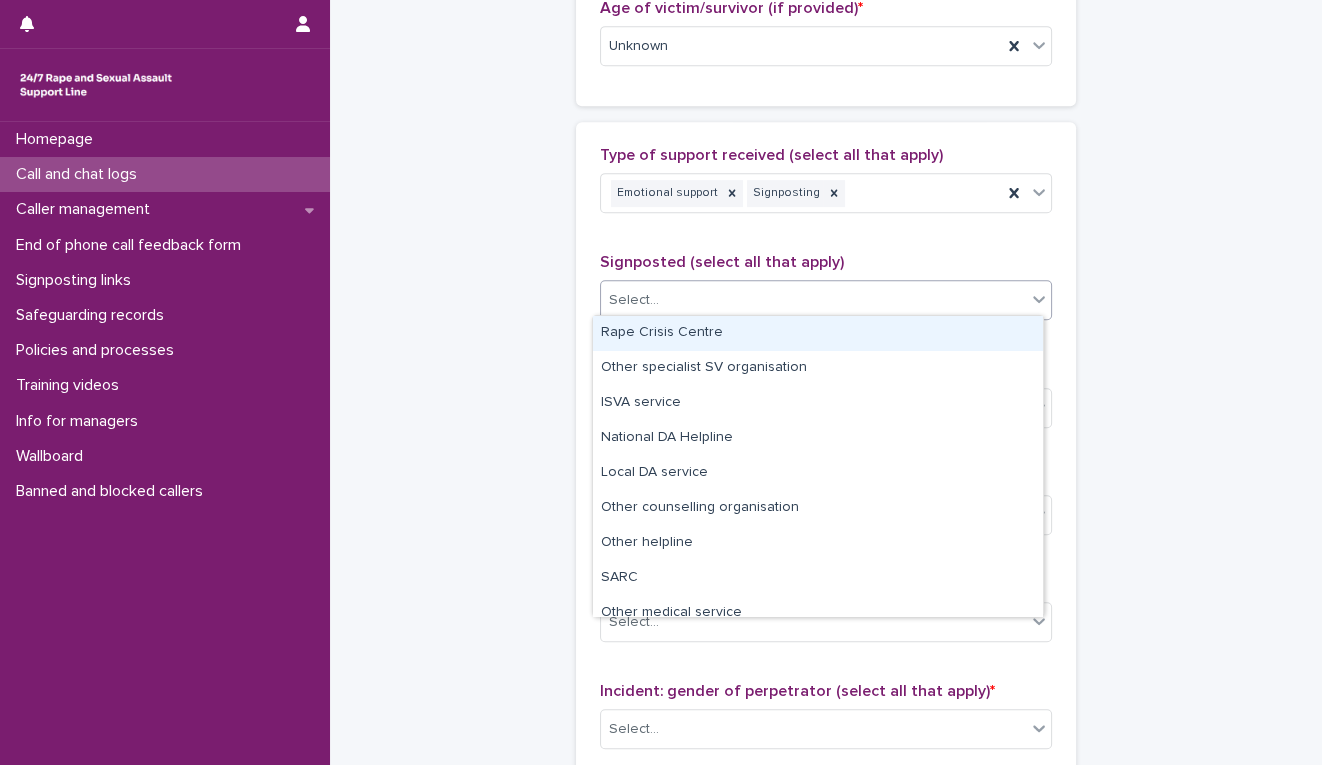 click on "Select..." at bounding box center (813, 300) 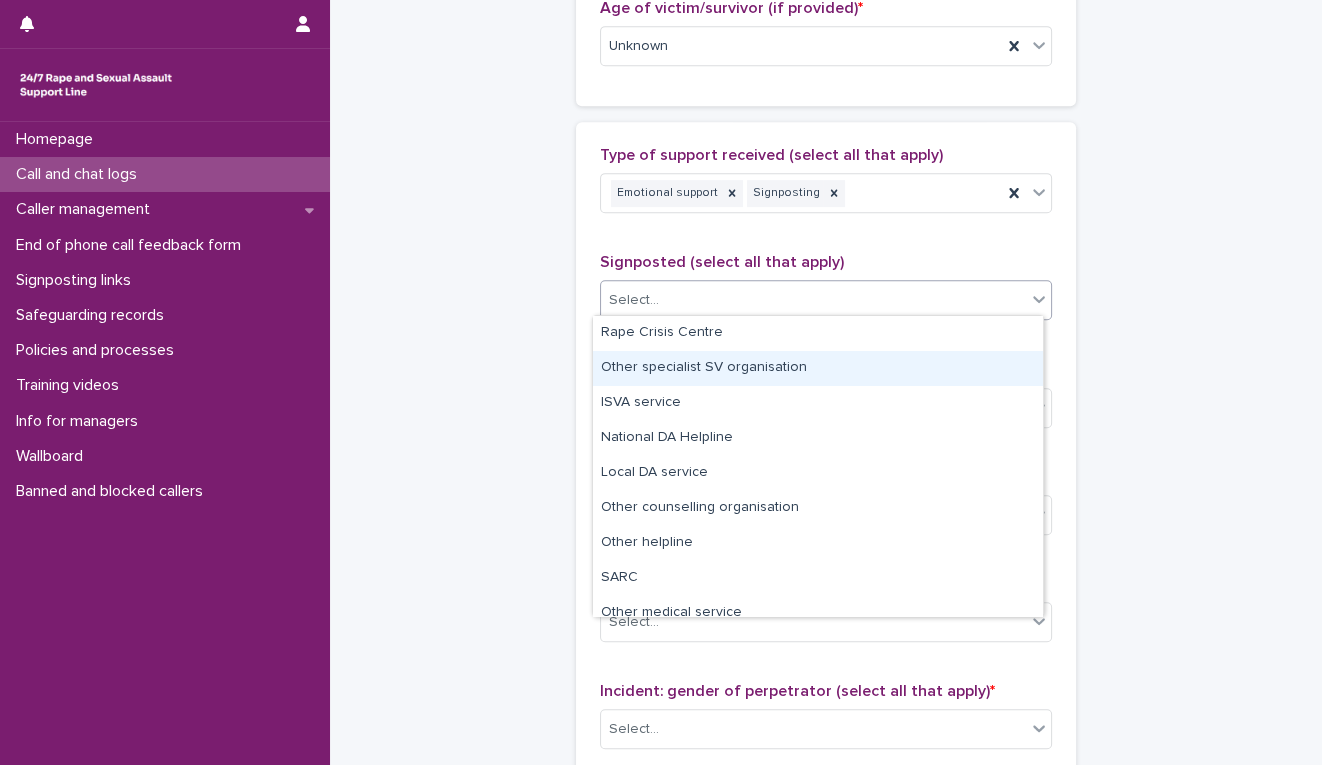 click on "Other specialist SV organisation" at bounding box center (818, 368) 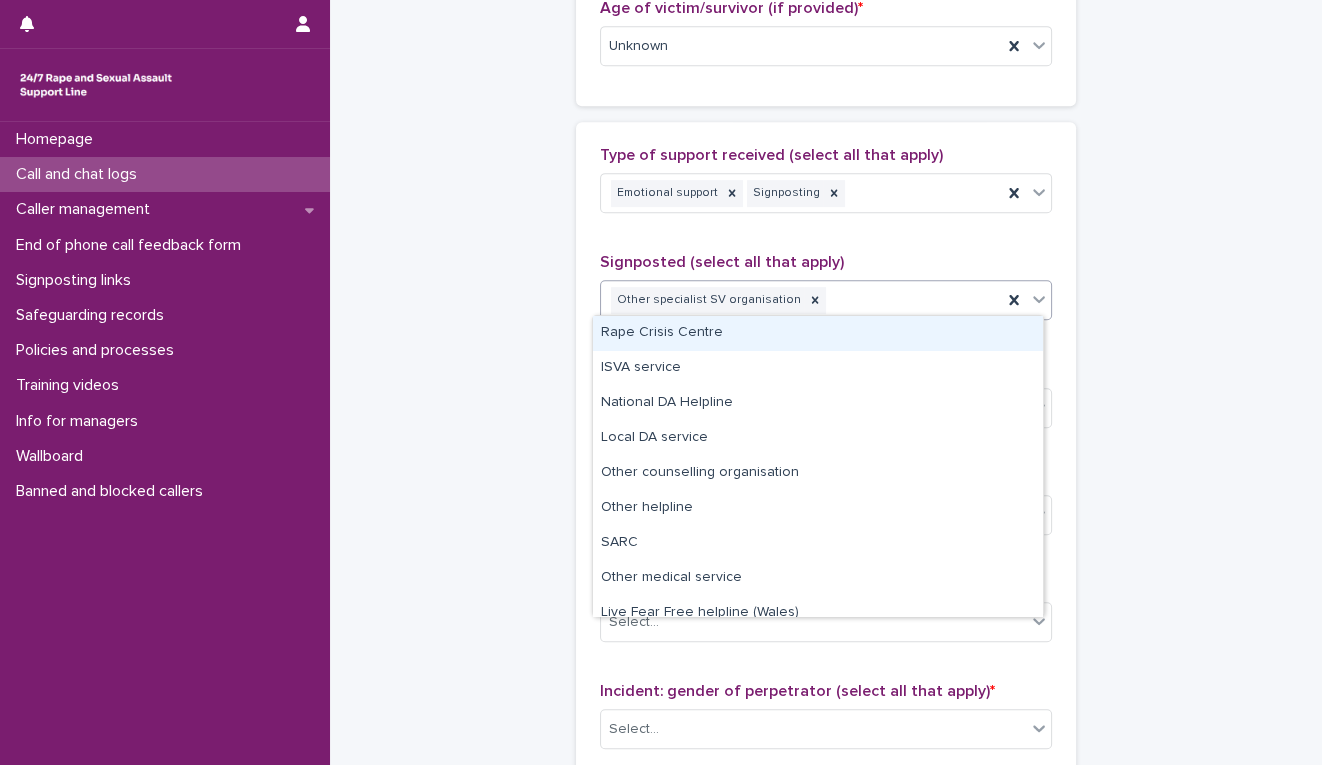 click on "Other specialist SV organisation" at bounding box center (801, 300) 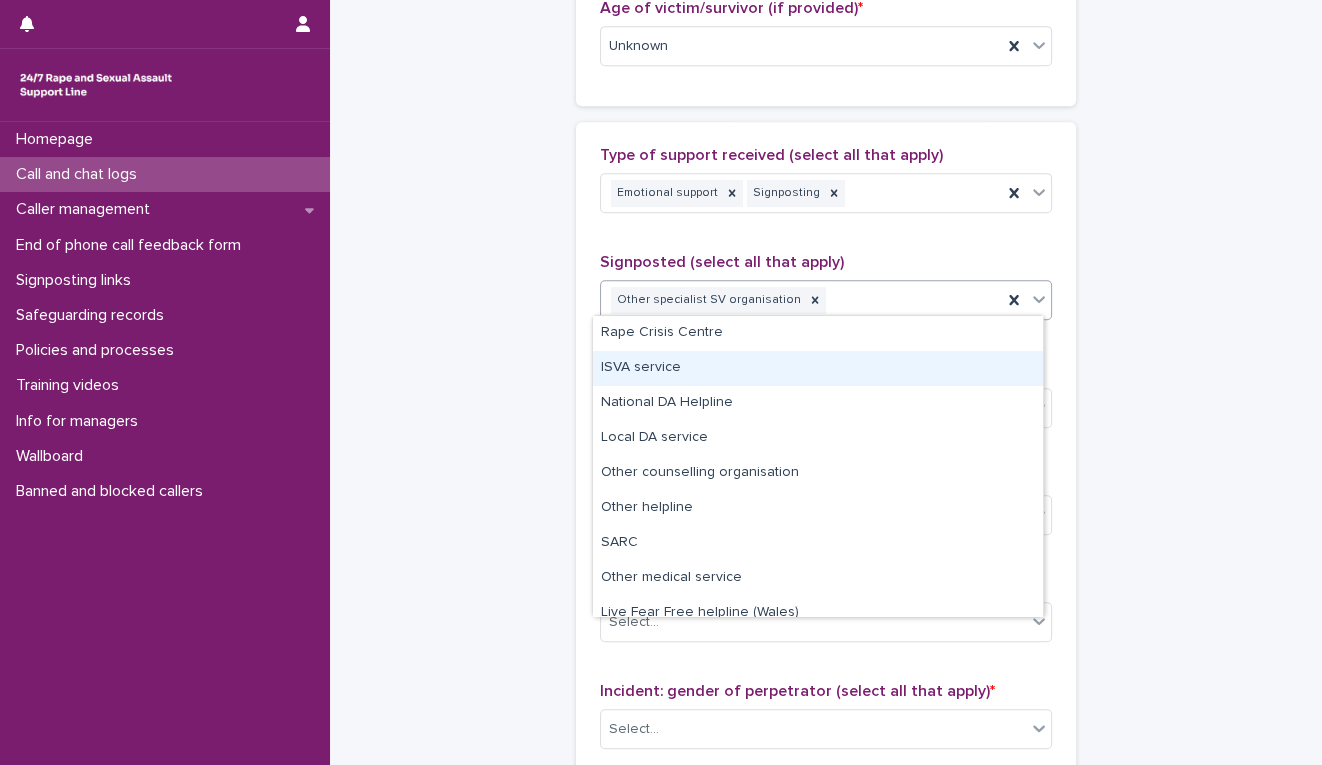 click on "ISVA service" at bounding box center (818, 368) 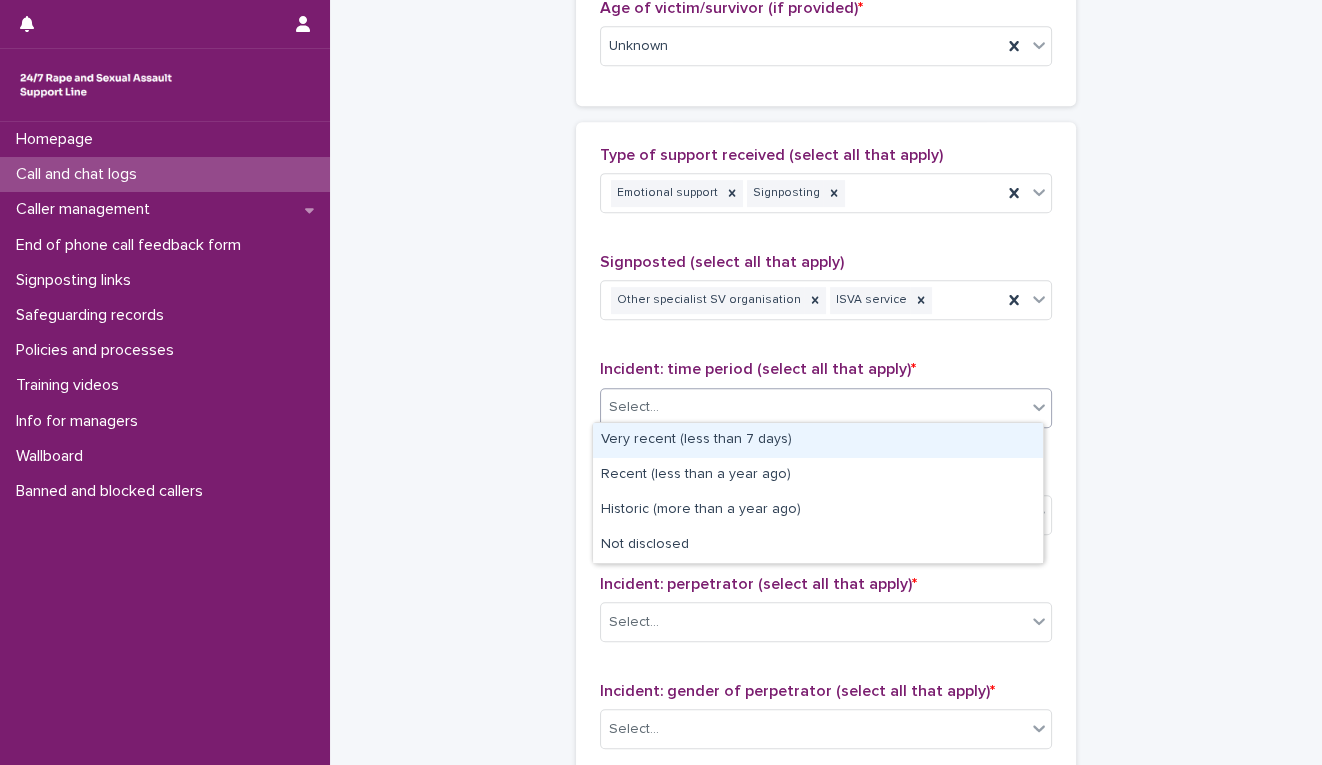 click on "Select..." at bounding box center (813, 407) 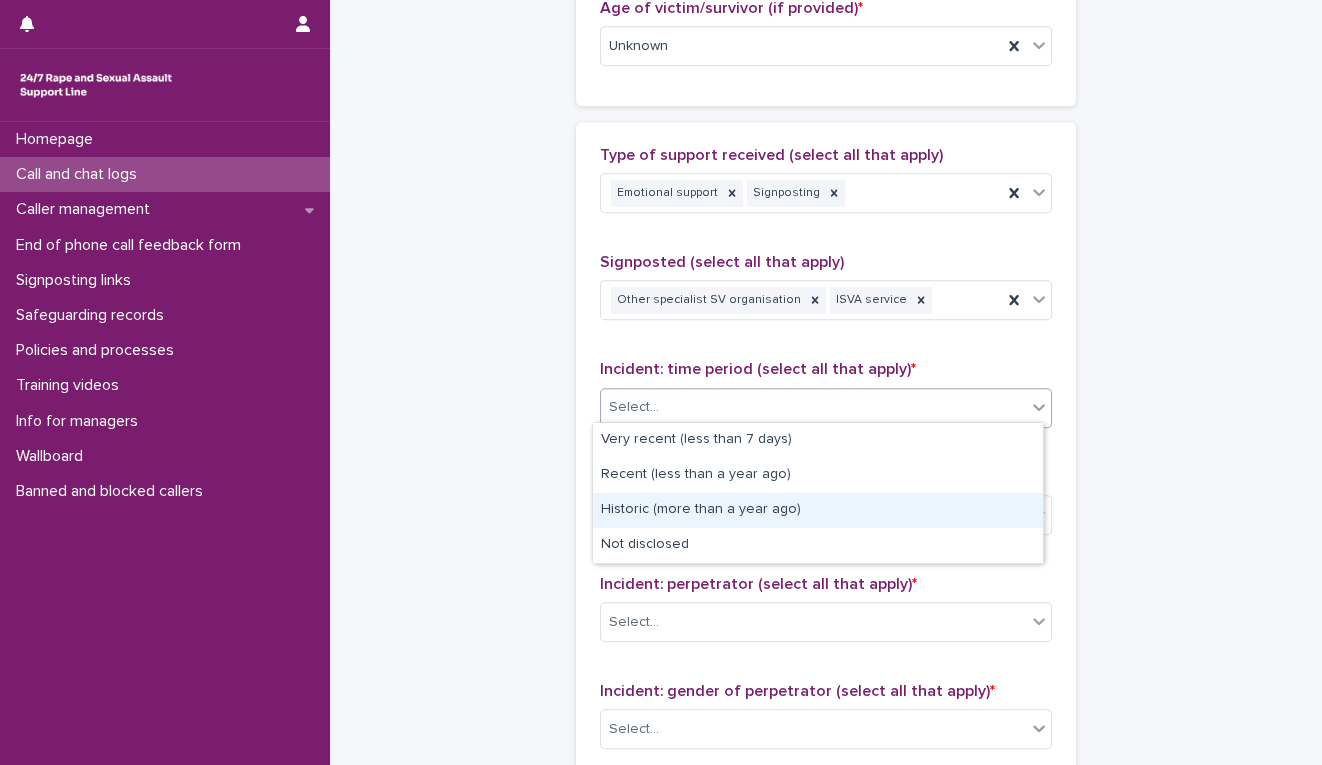 click on "Historic (more than a year ago)" at bounding box center [818, 510] 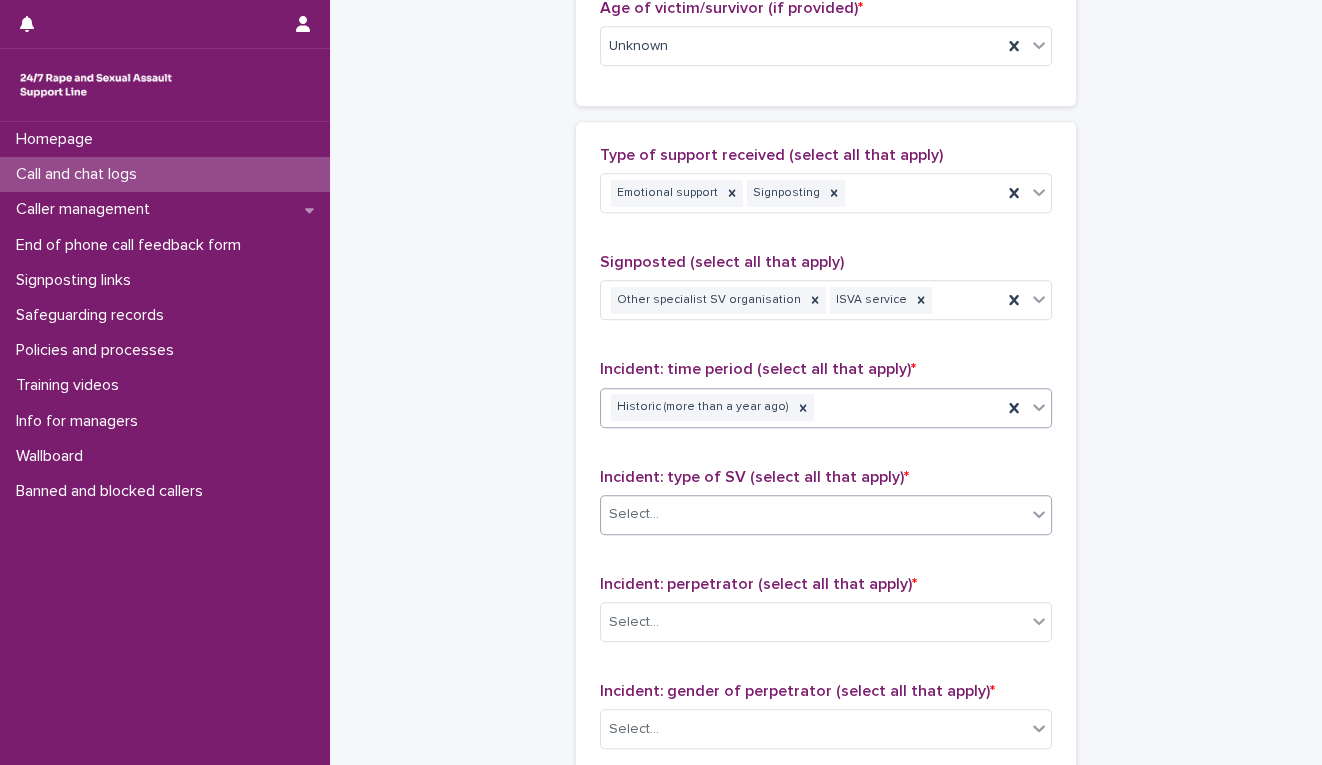 click on "Select..." at bounding box center (813, 514) 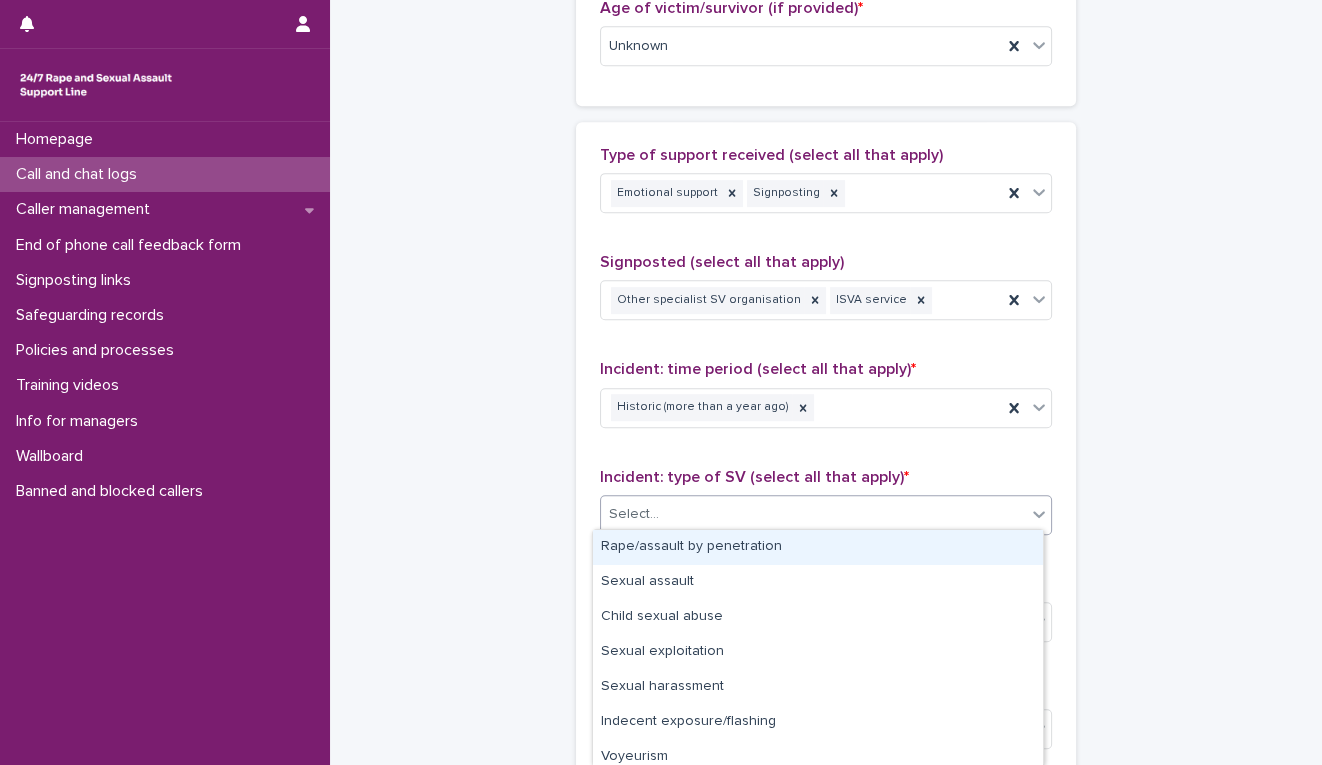 click on "Rape/assault by penetration" at bounding box center (818, 547) 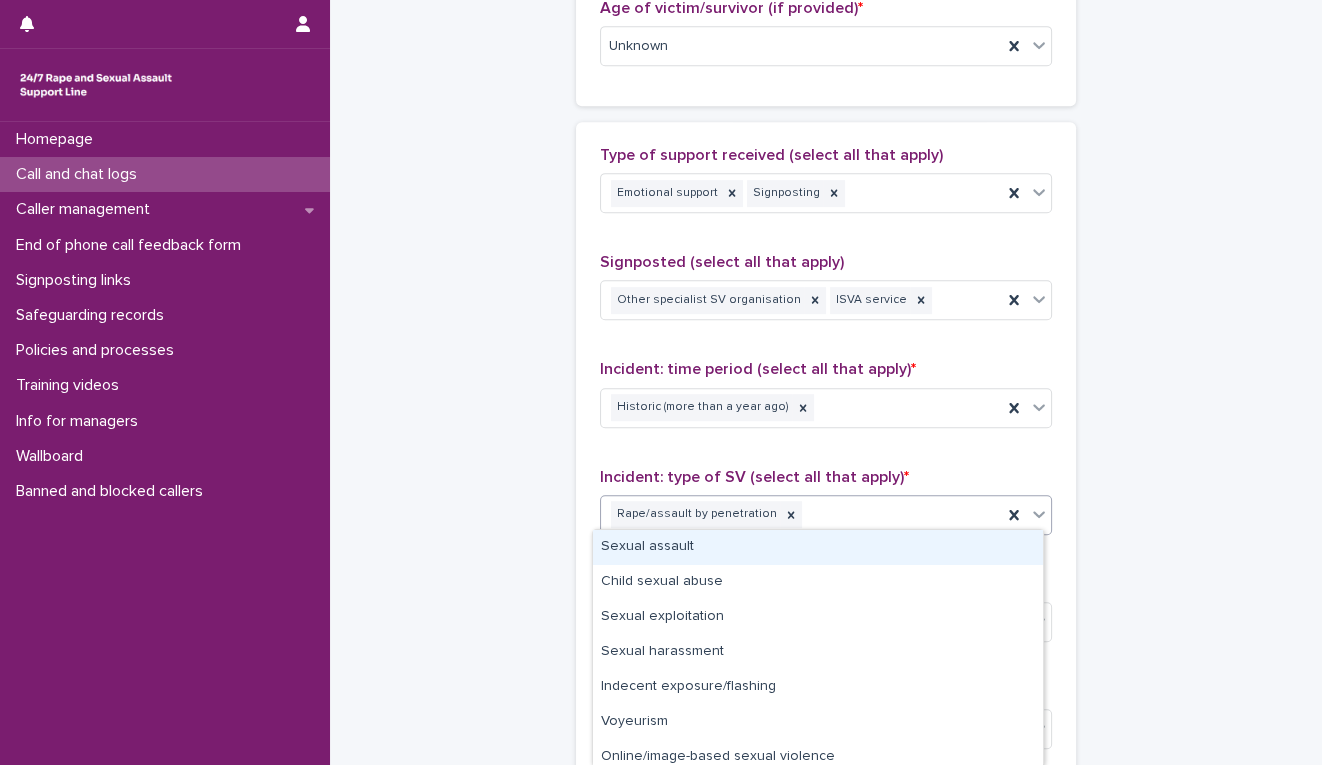 click on "Rape/assault by penetration" at bounding box center [801, 514] 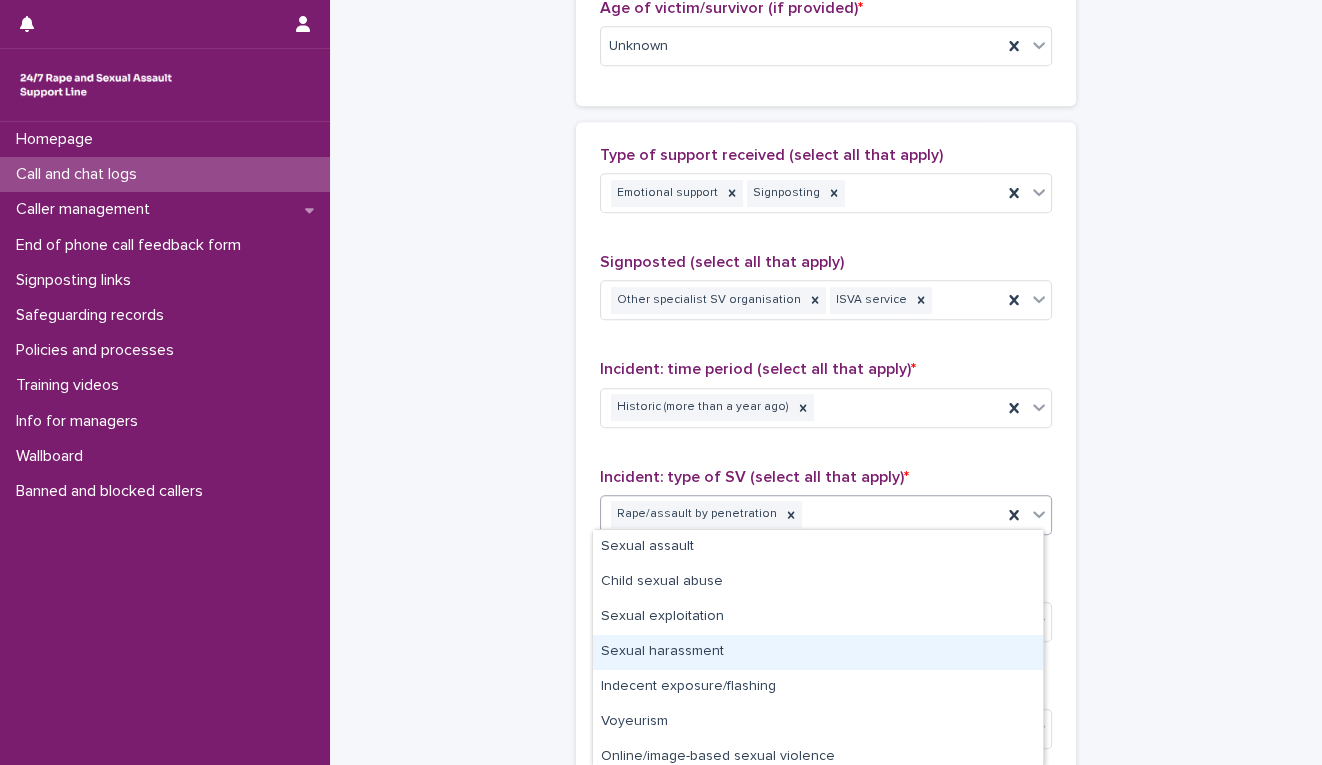 scroll, scrollTop: 78, scrollLeft: 0, axis: vertical 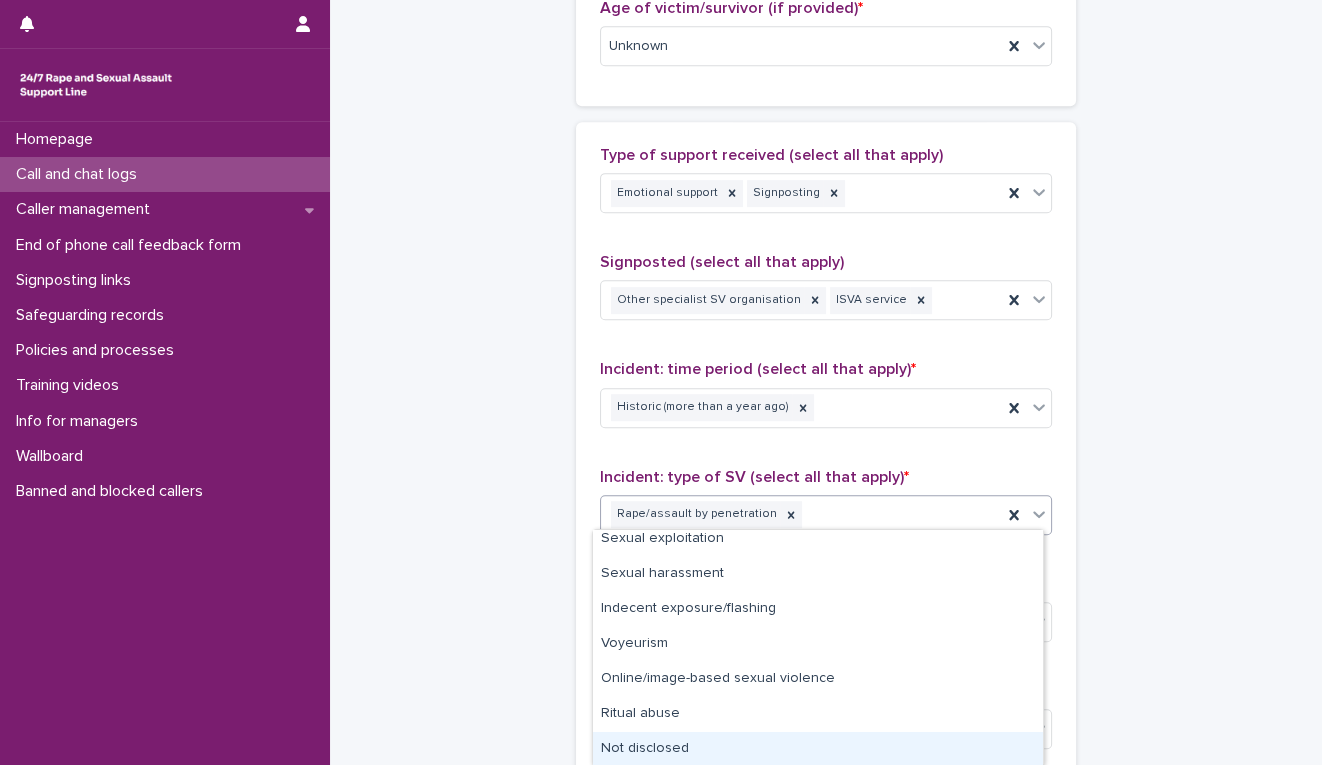 click on "Not disclosed" at bounding box center (818, 749) 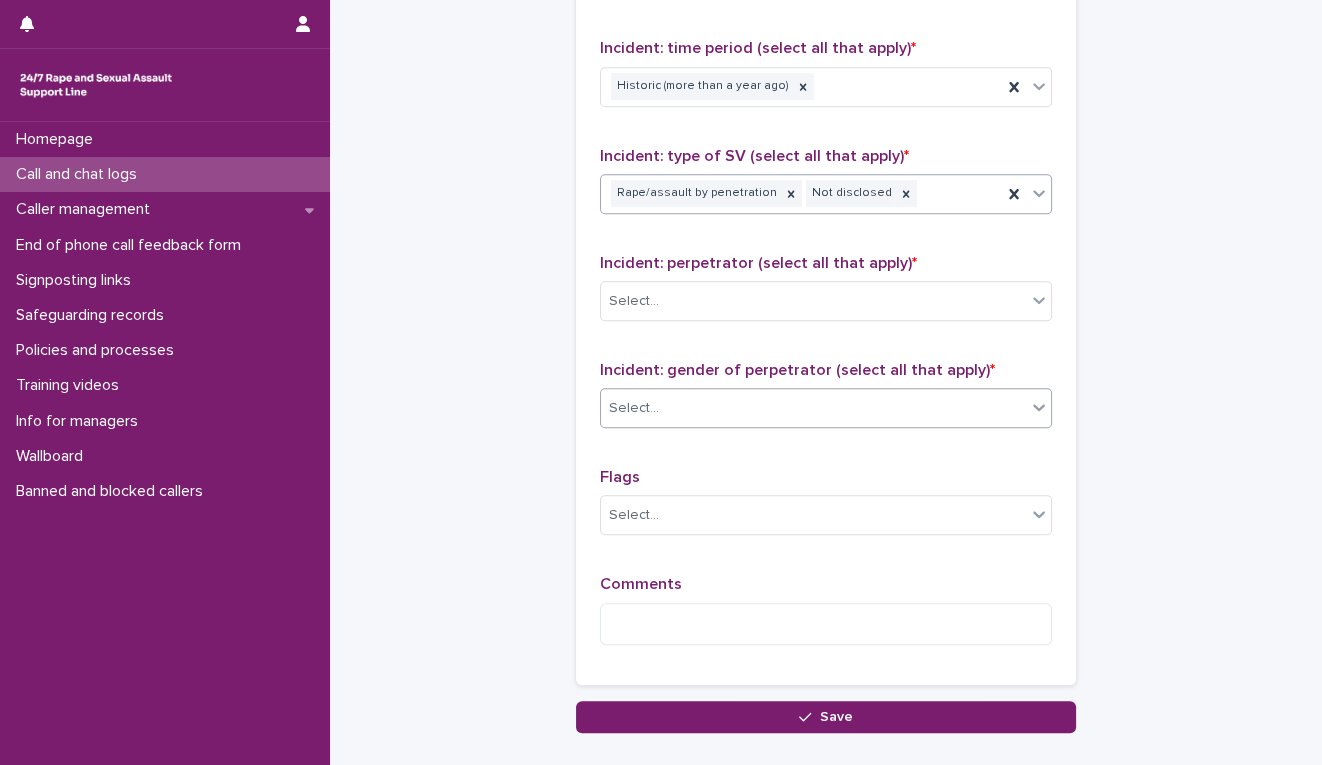 scroll, scrollTop: 1445, scrollLeft: 0, axis: vertical 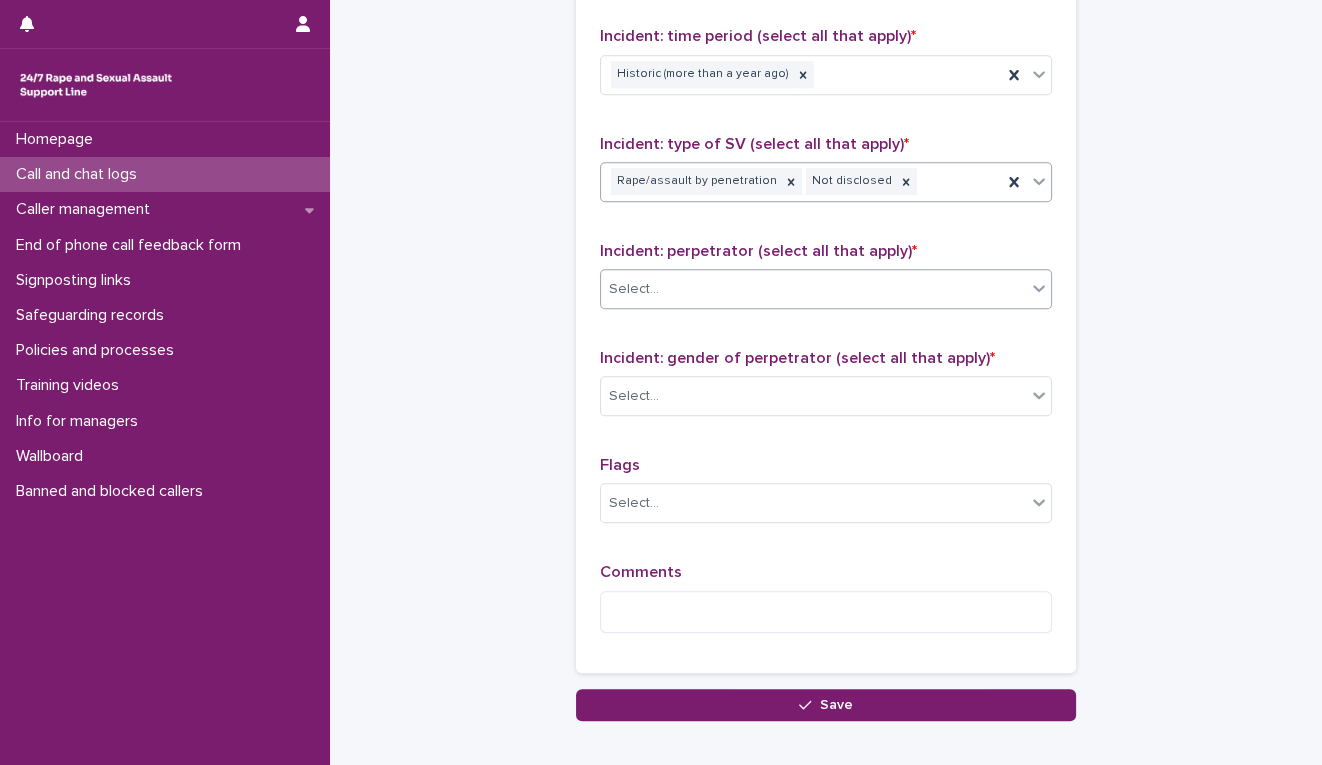 click on "Select..." at bounding box center [813, 289] 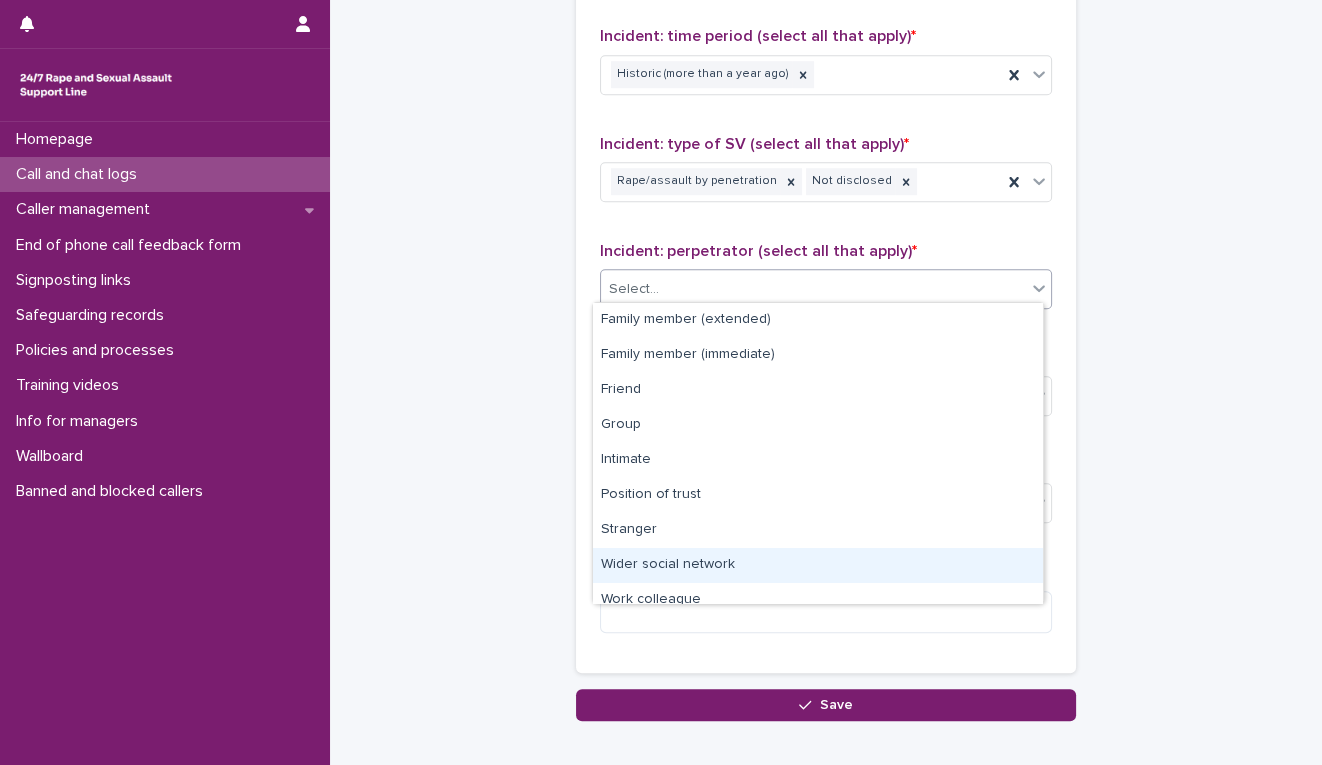 click on "Wider social network" at bounding box center [818, 565] 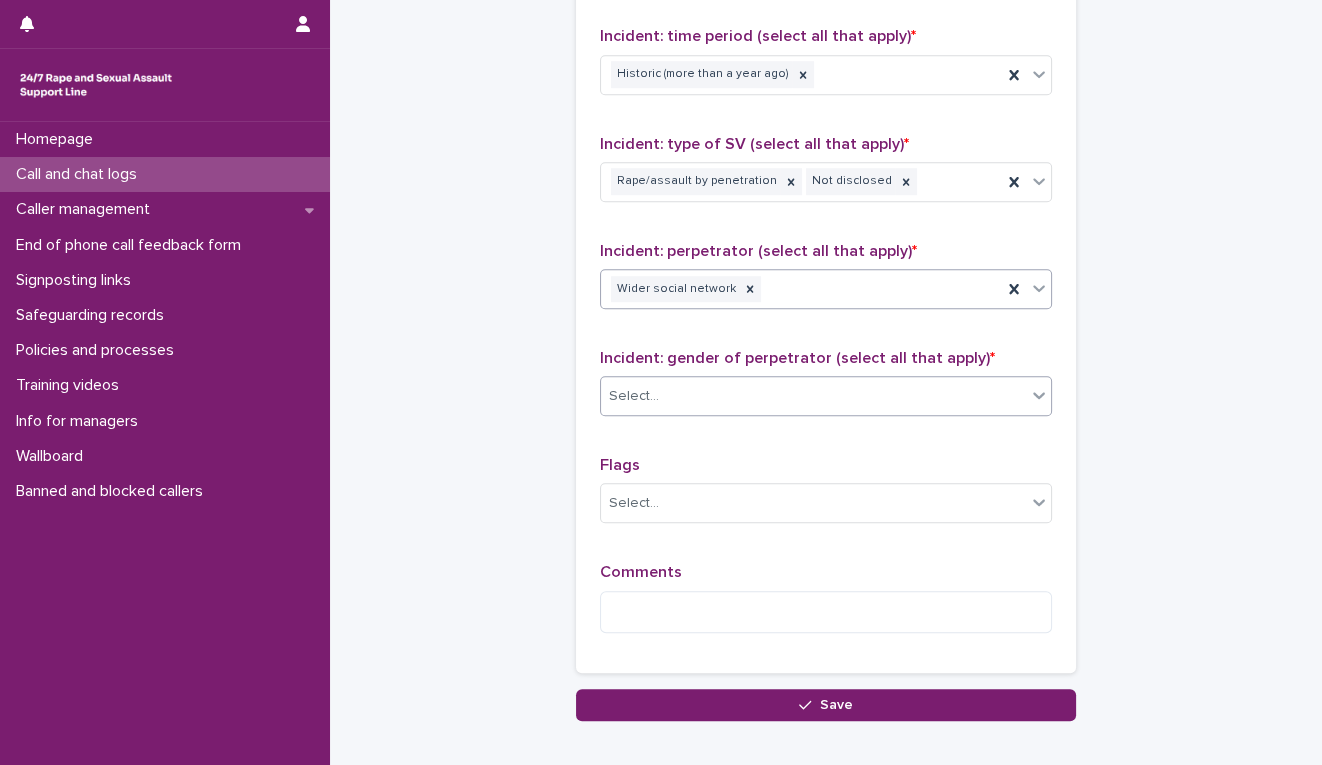 click on "Select..." at bounding box center [813, 396] 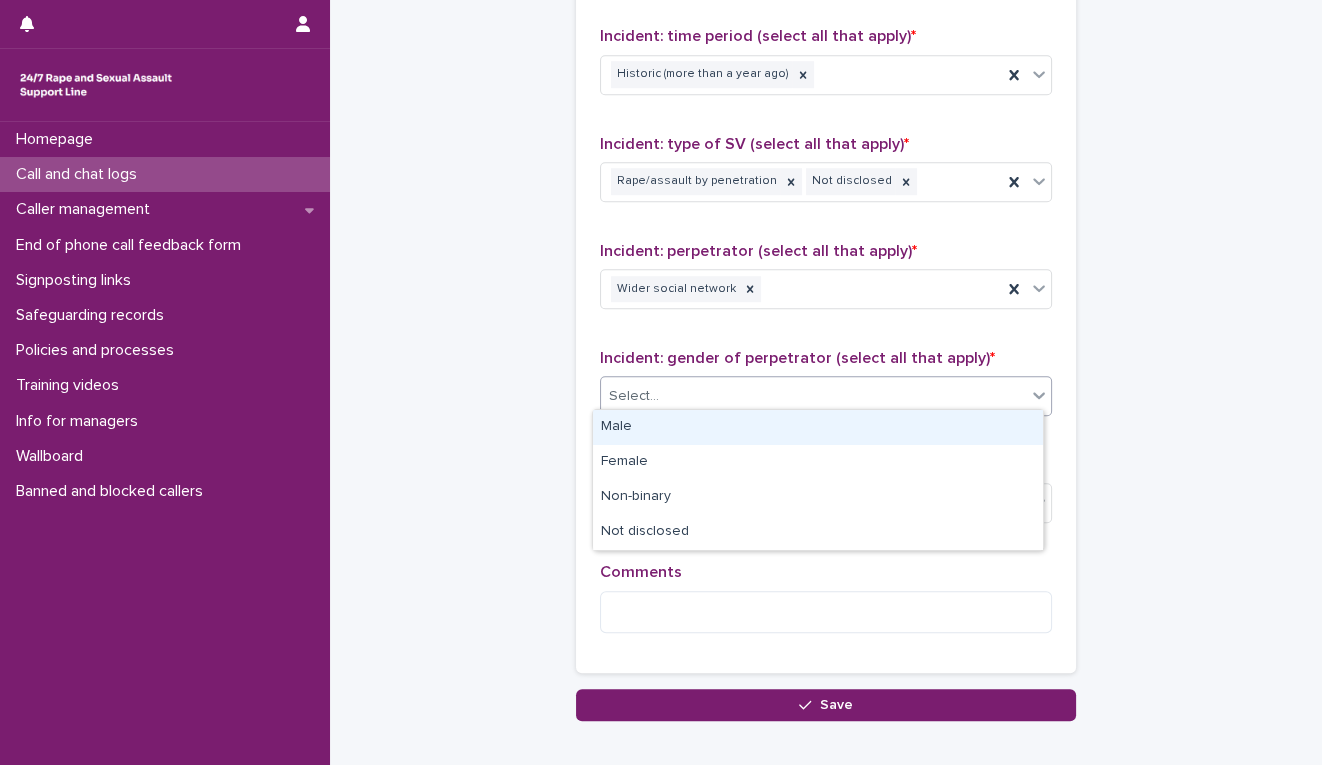click on "Male" at bounding box center (818, 427) 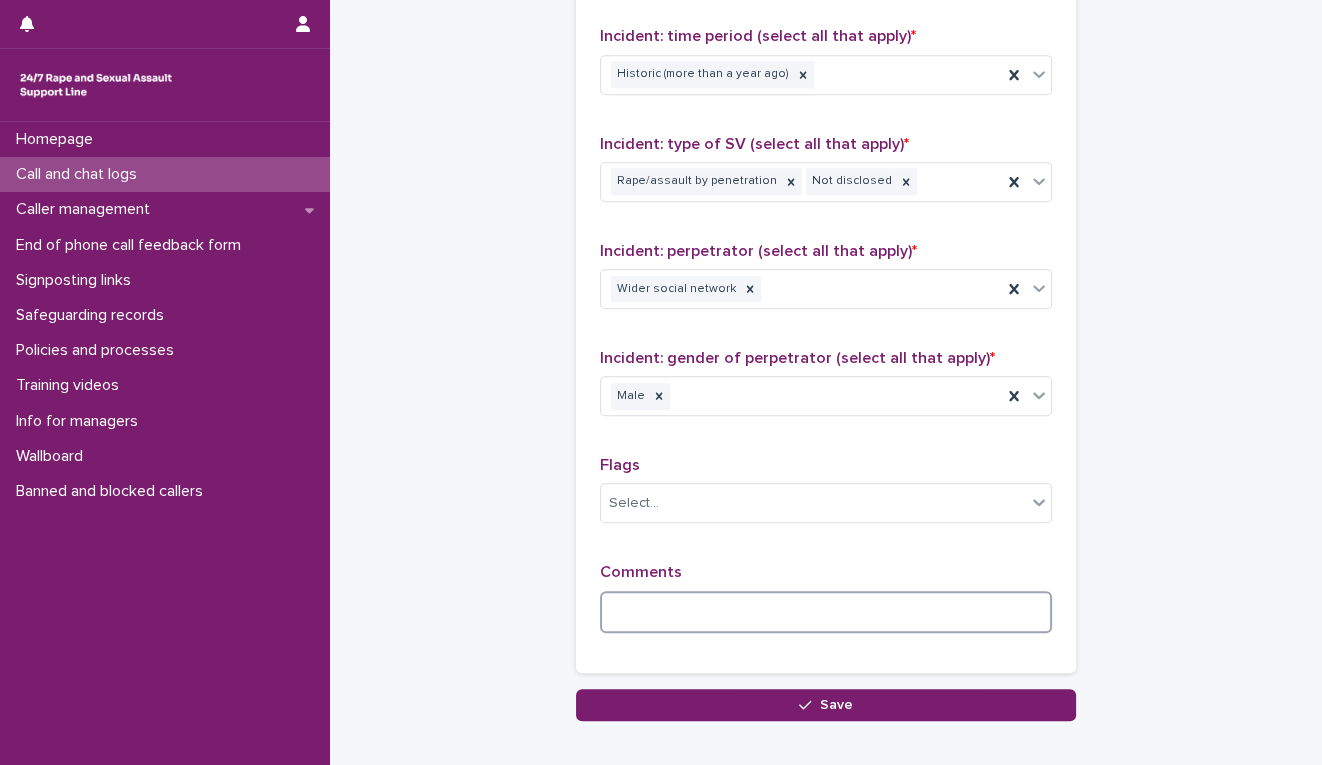click at bounding box center [826, 612] 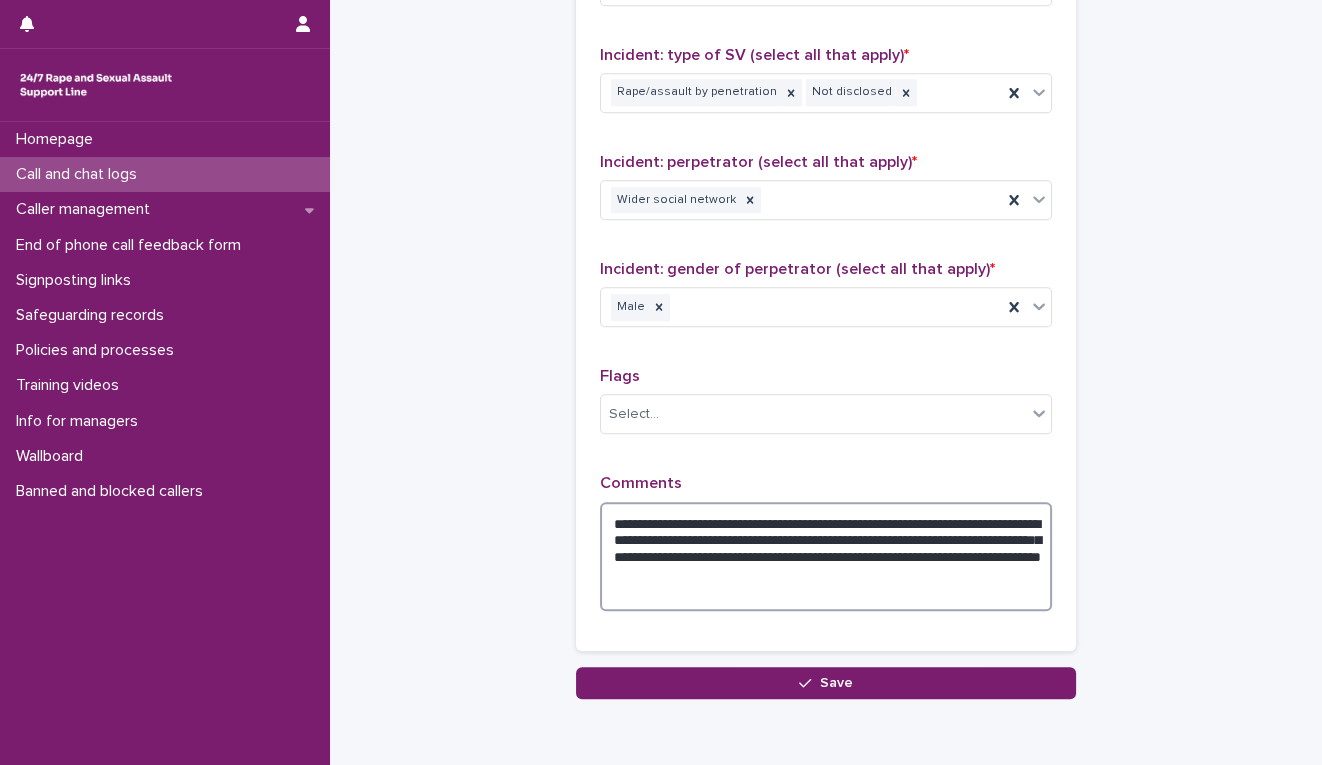 scroll, scrollTop: 1618, scrollLeft: 0, axis: vertical 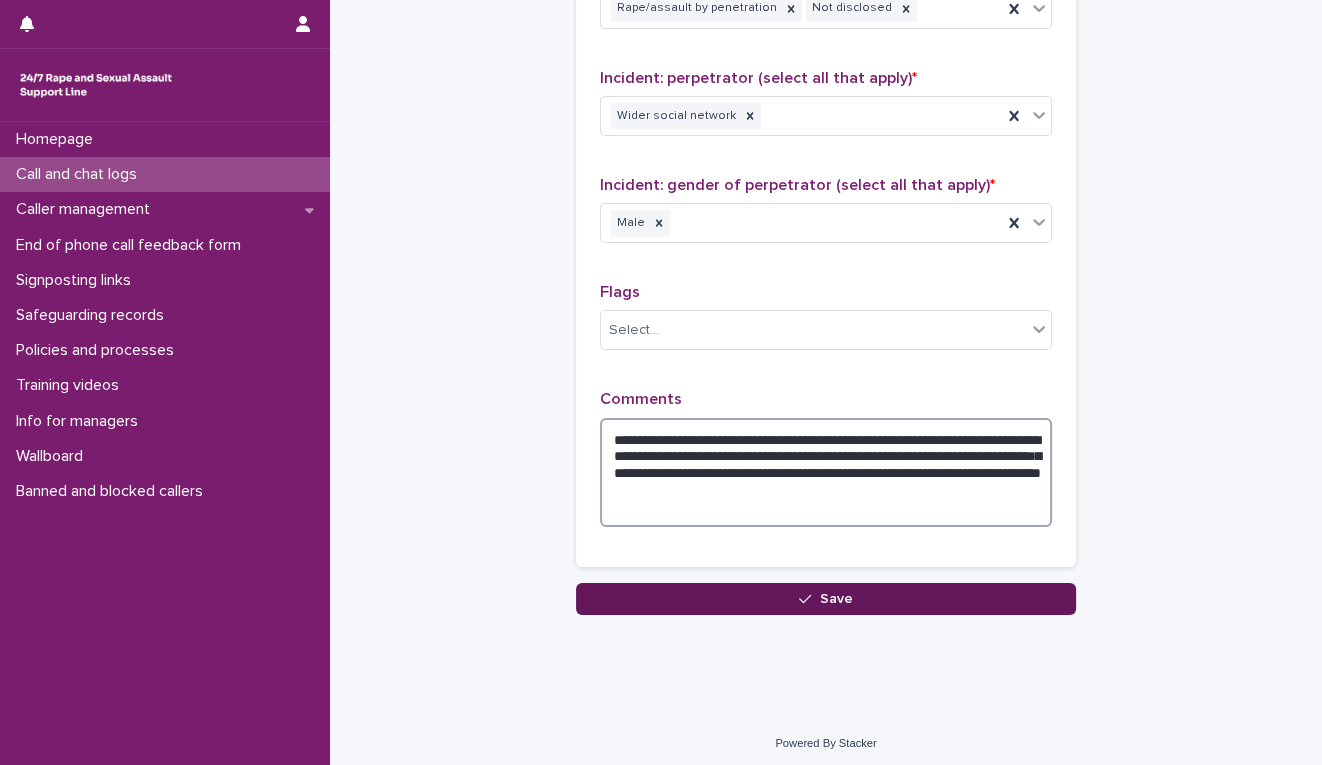 type on "**********" 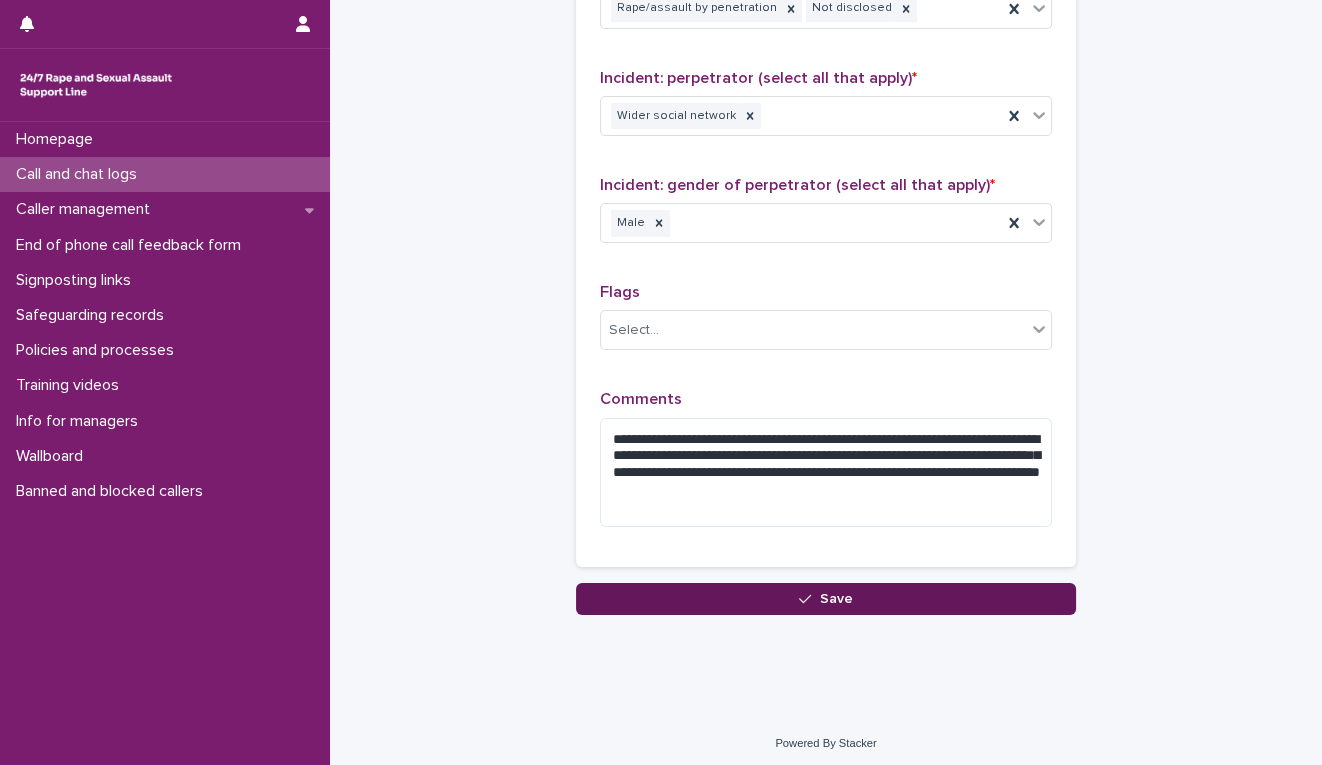 click on "Save" at bounding box center [826, 599] 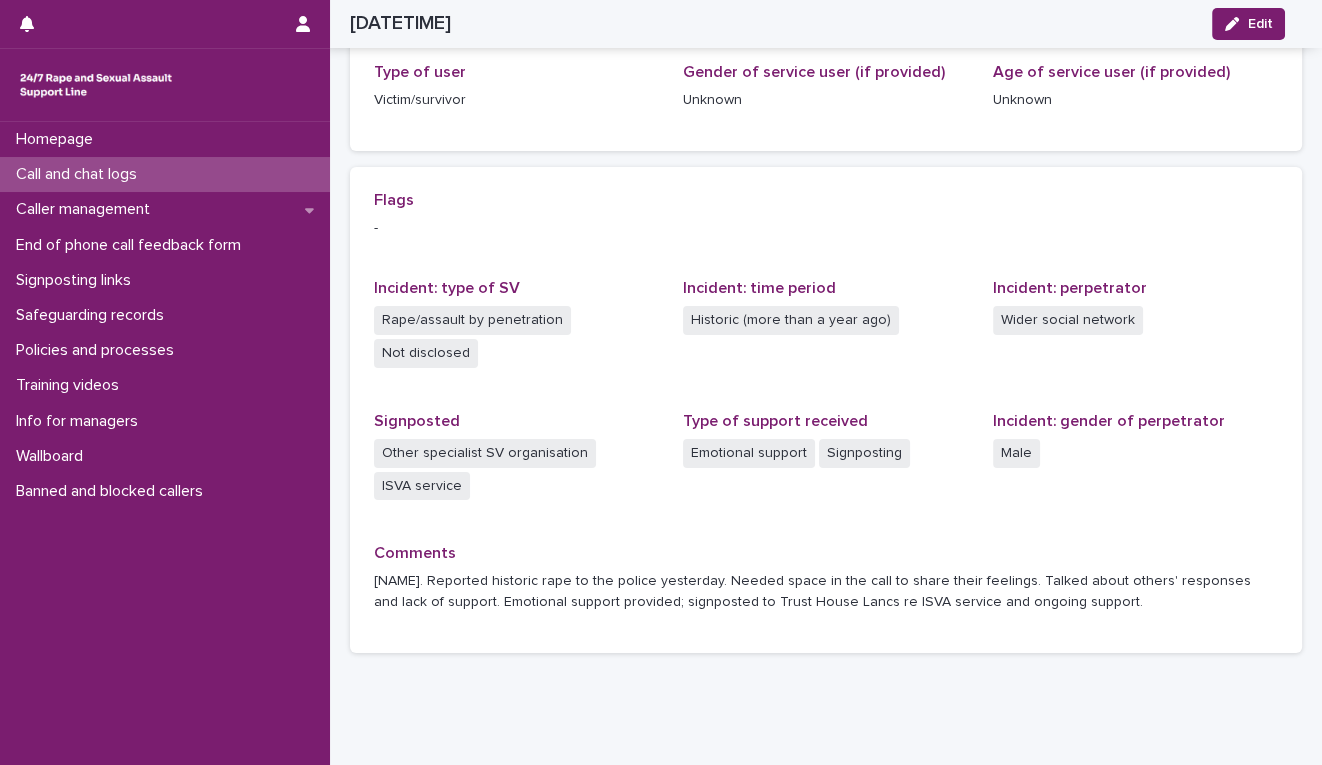 scroll, scrollTop: 272, scrollLeft: 0, axis: vertical 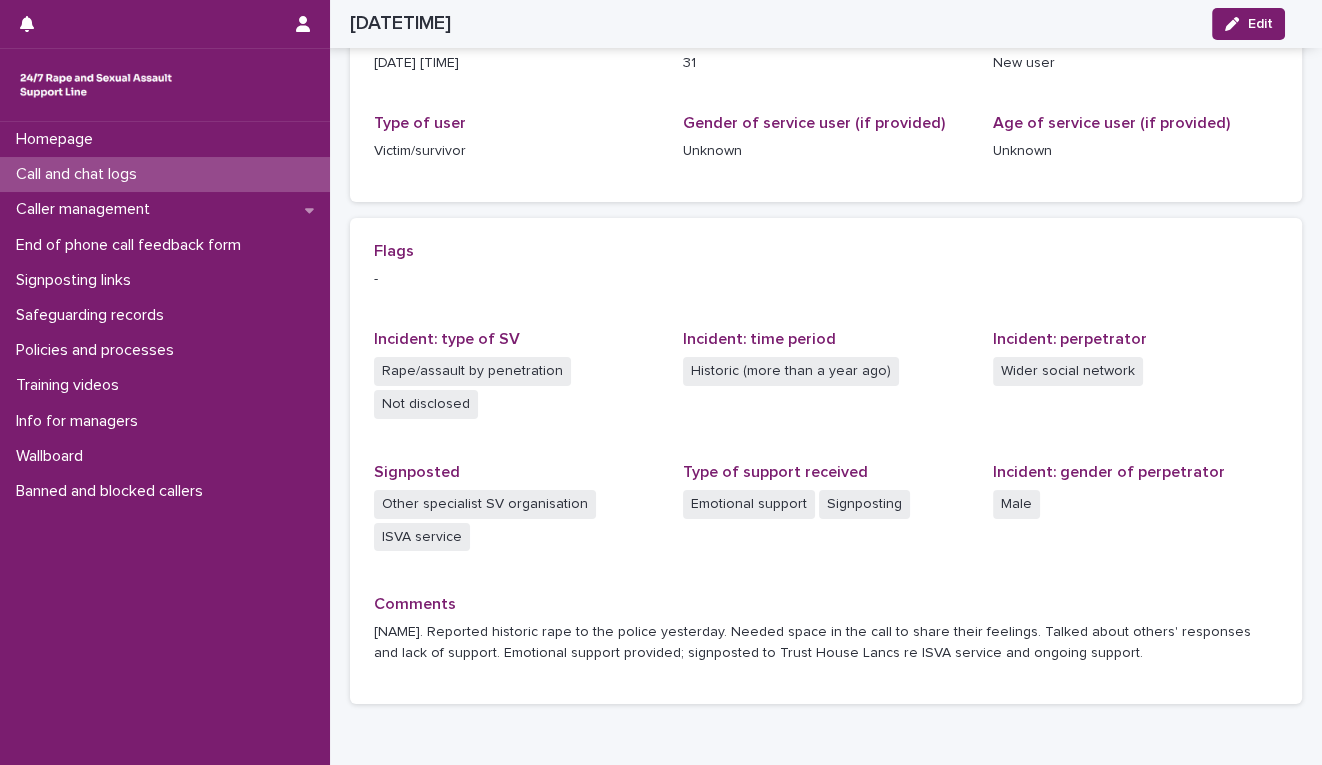 click on "Call and chat logs" at bounding box center [165, 174] 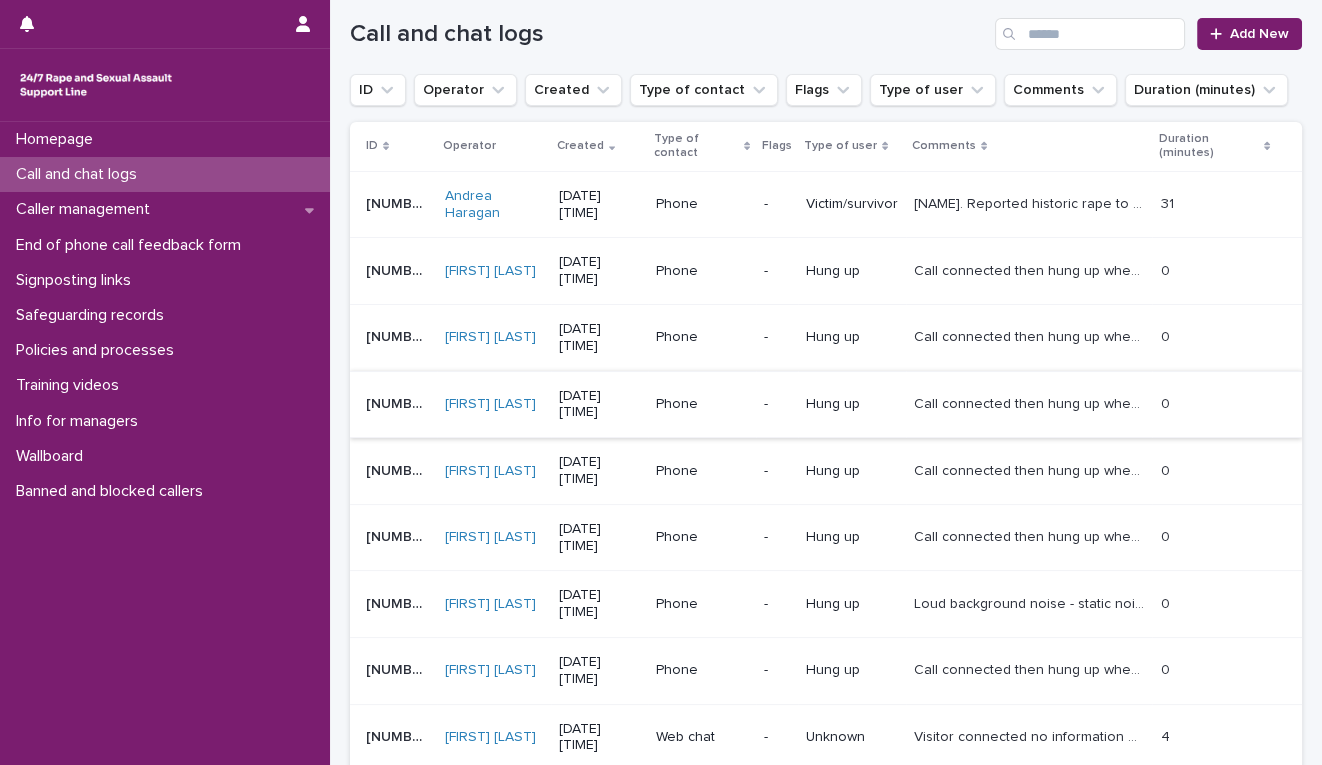 scroll, scrollTop: 444, scrollLeft: 0, axis: vertical 